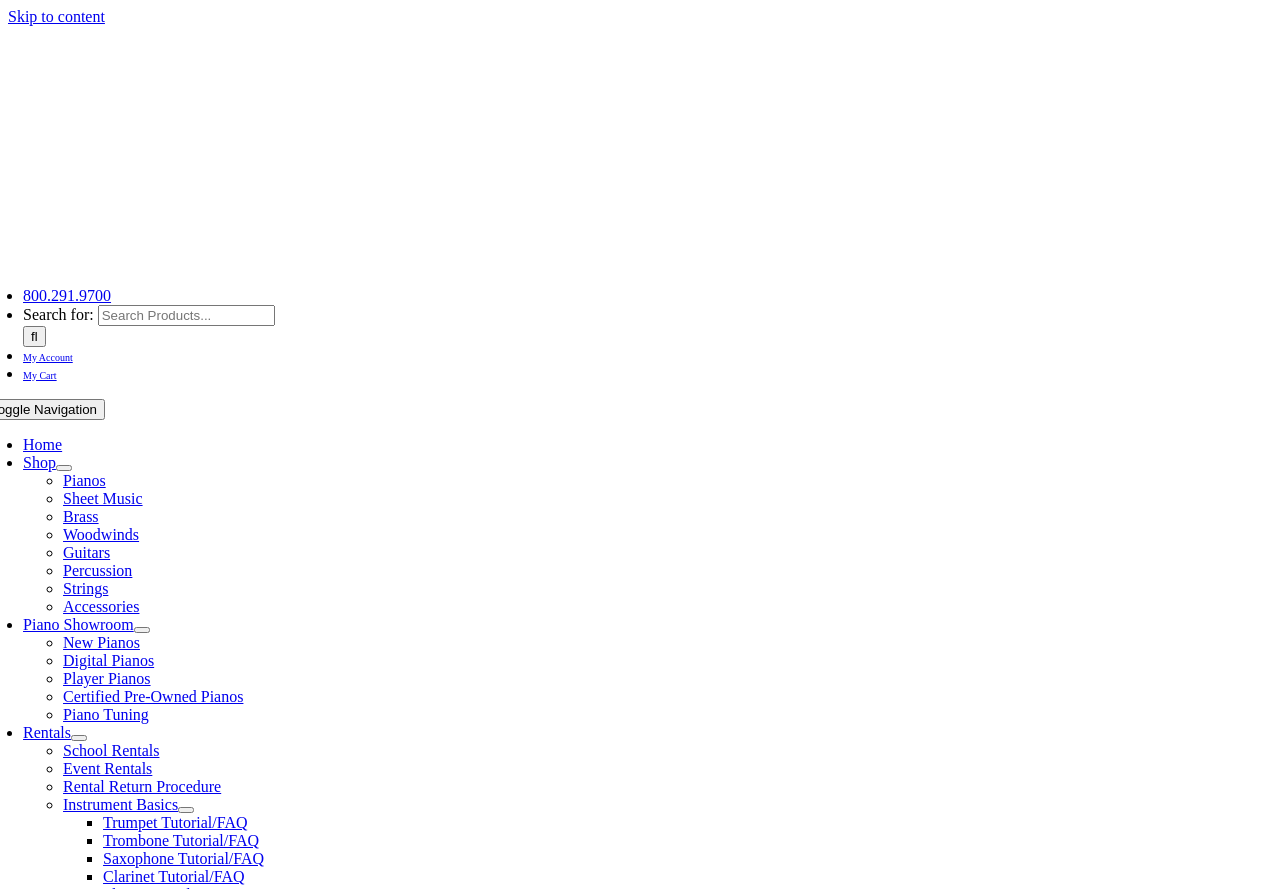 scroll, scrollTop: 0, scrollLeft: 0, axis: both 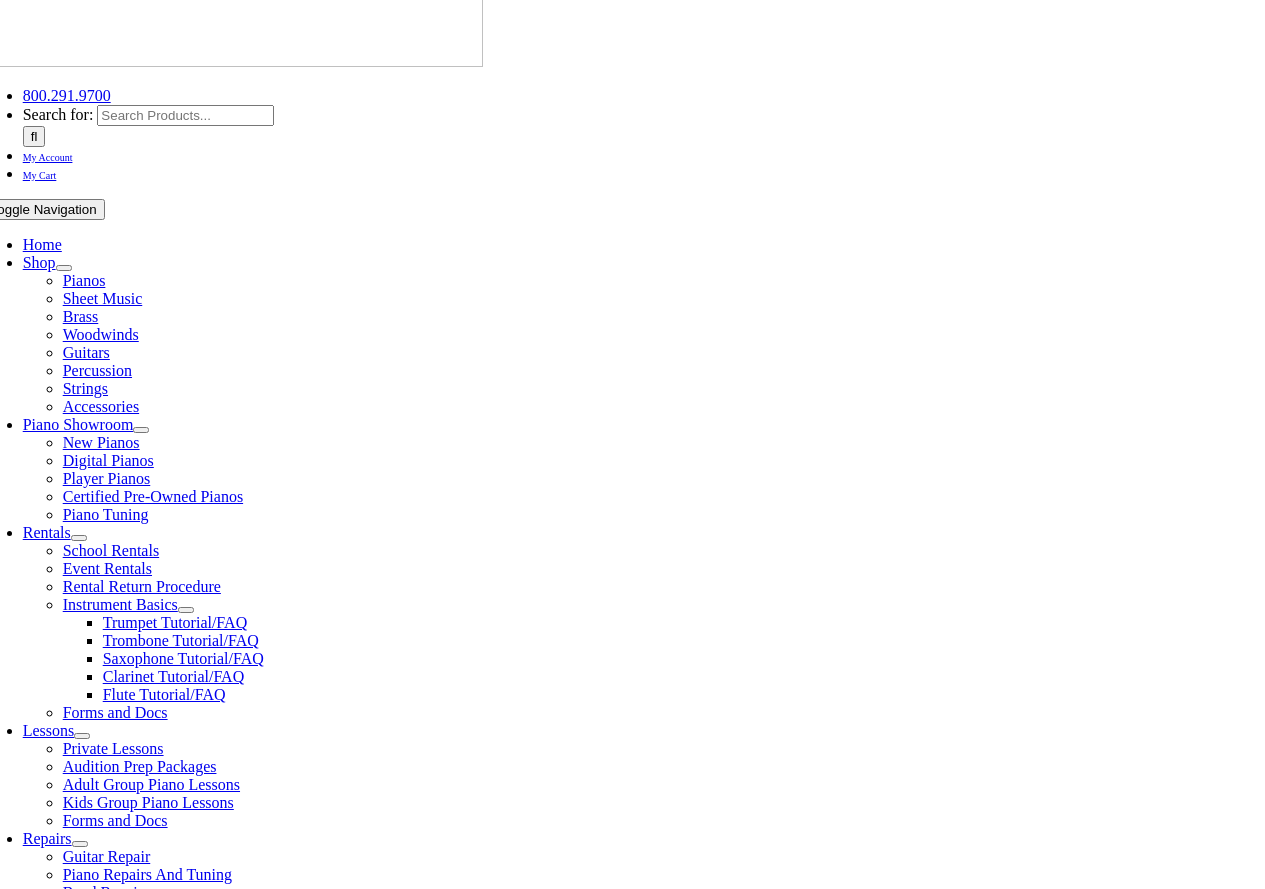 click on "Select Grade..." at bounding box center (291, 1394) 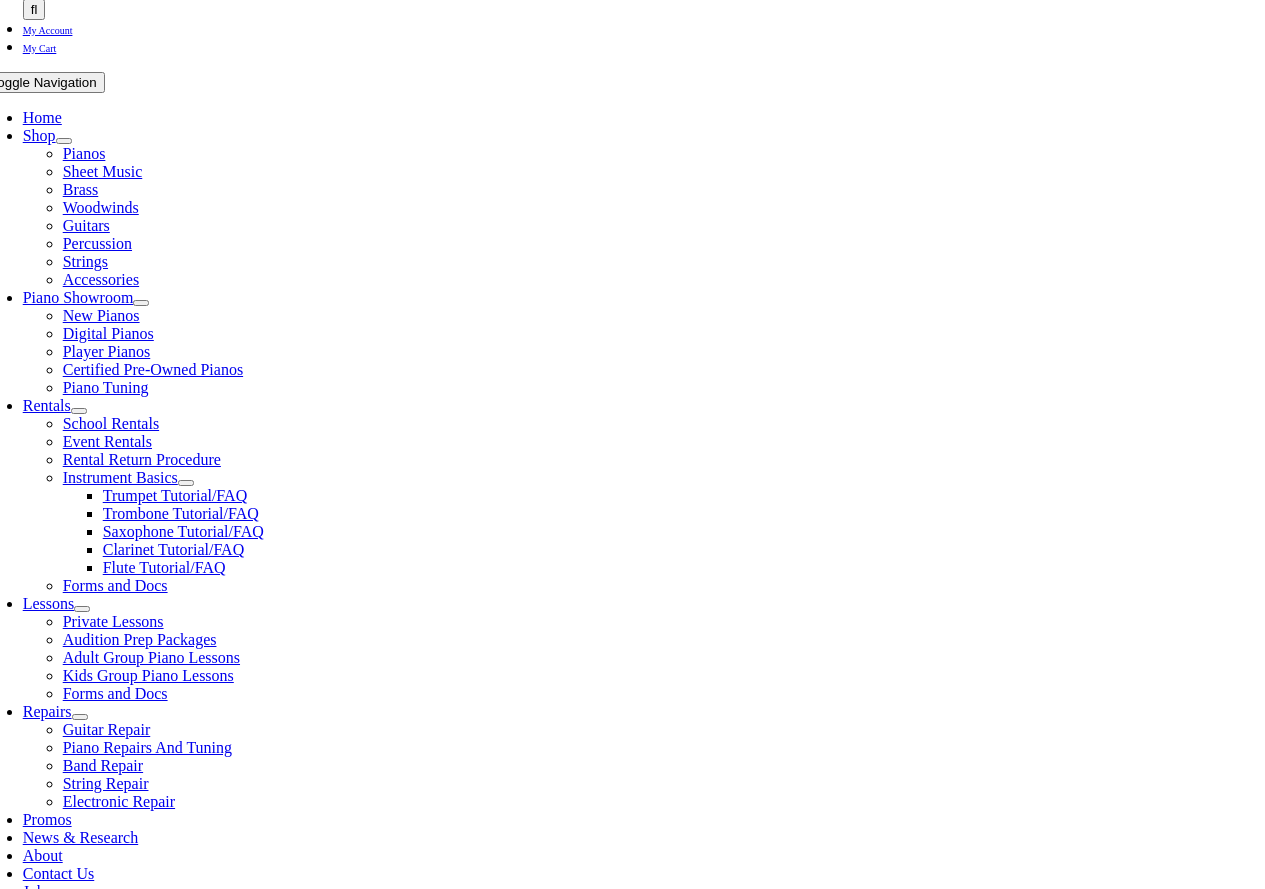 scroll, scrollTop: 467, scrollLeft: 0, axis: vertical 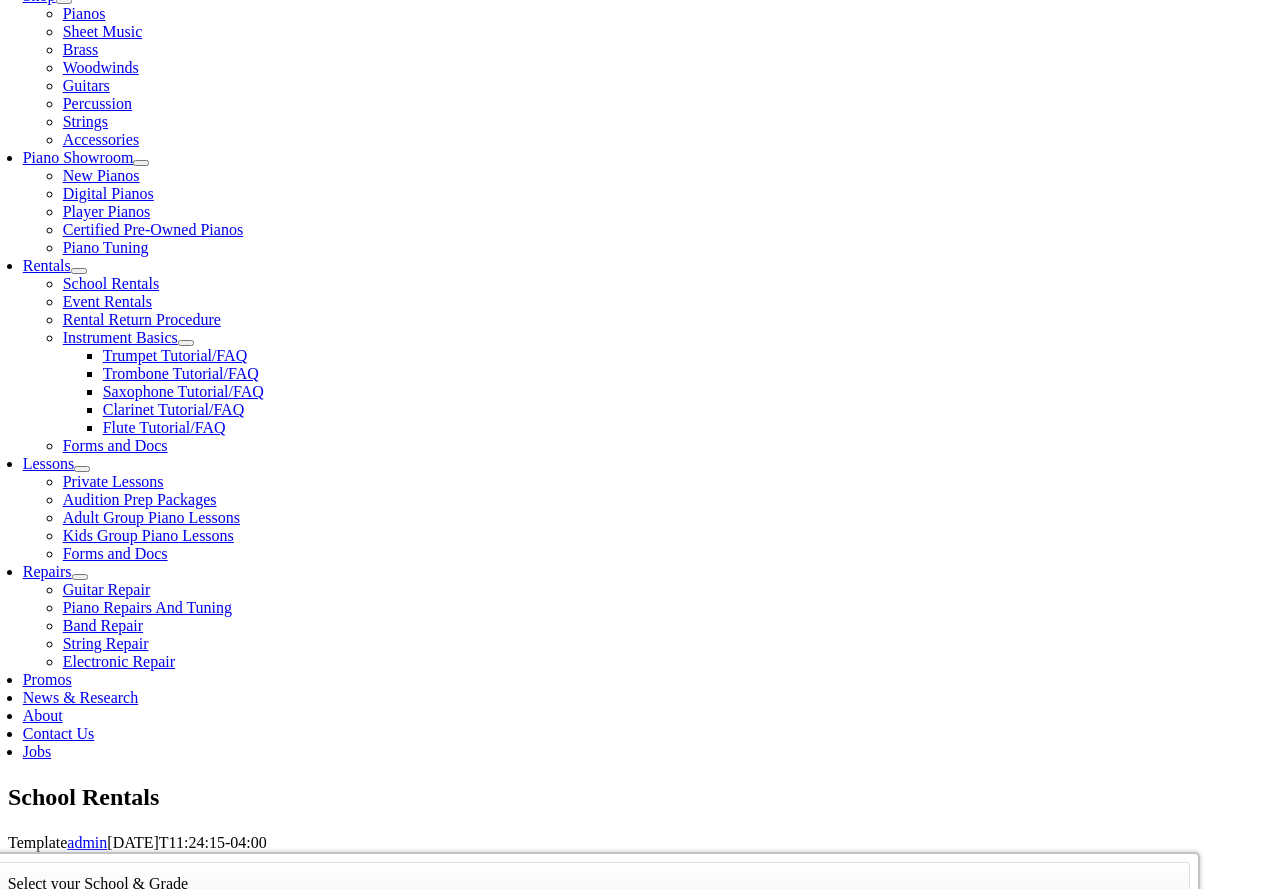 click on "[GEOGRAPHIC_DATA]" at bounding box center [299, 1850] 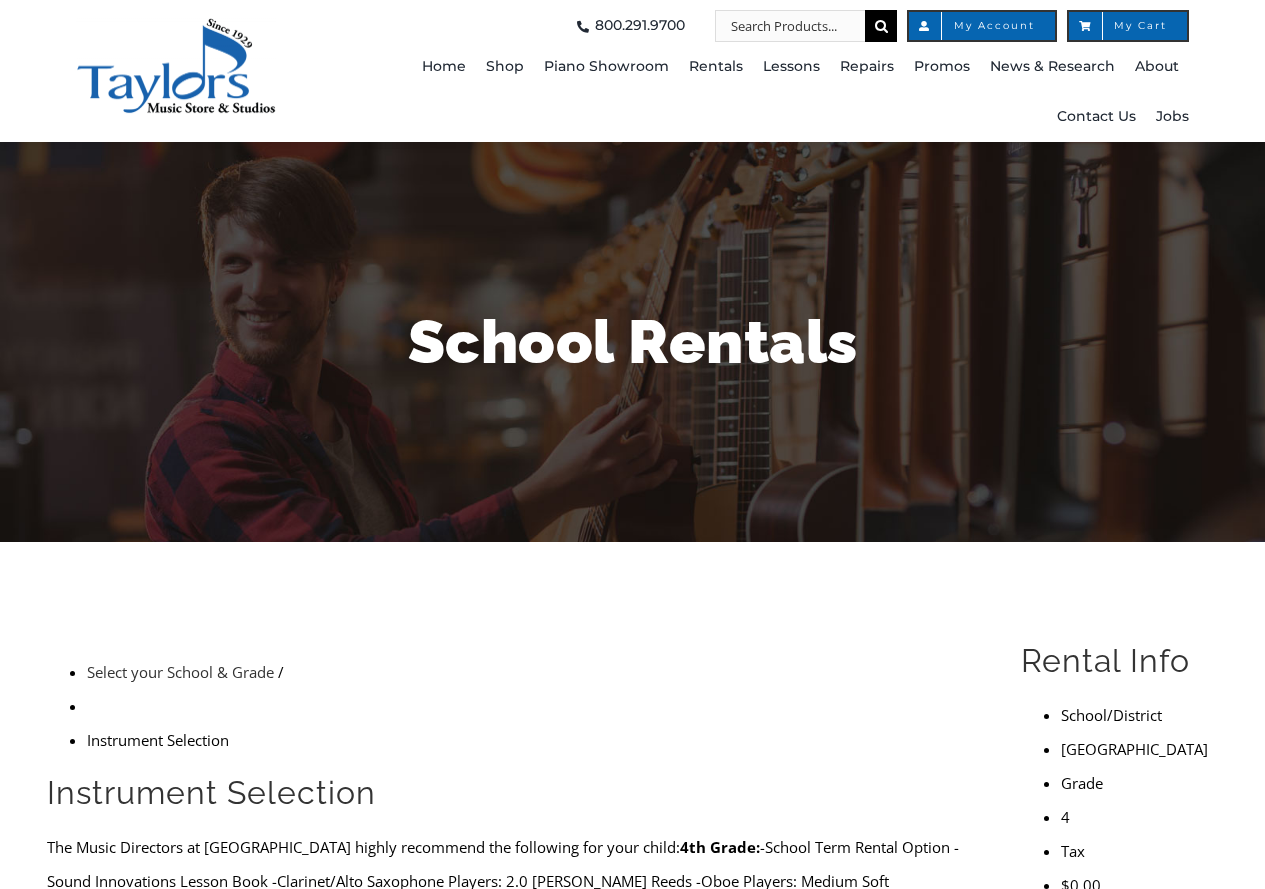 scroll, scrollTop: 0, scrollLeft: 0, axis: both 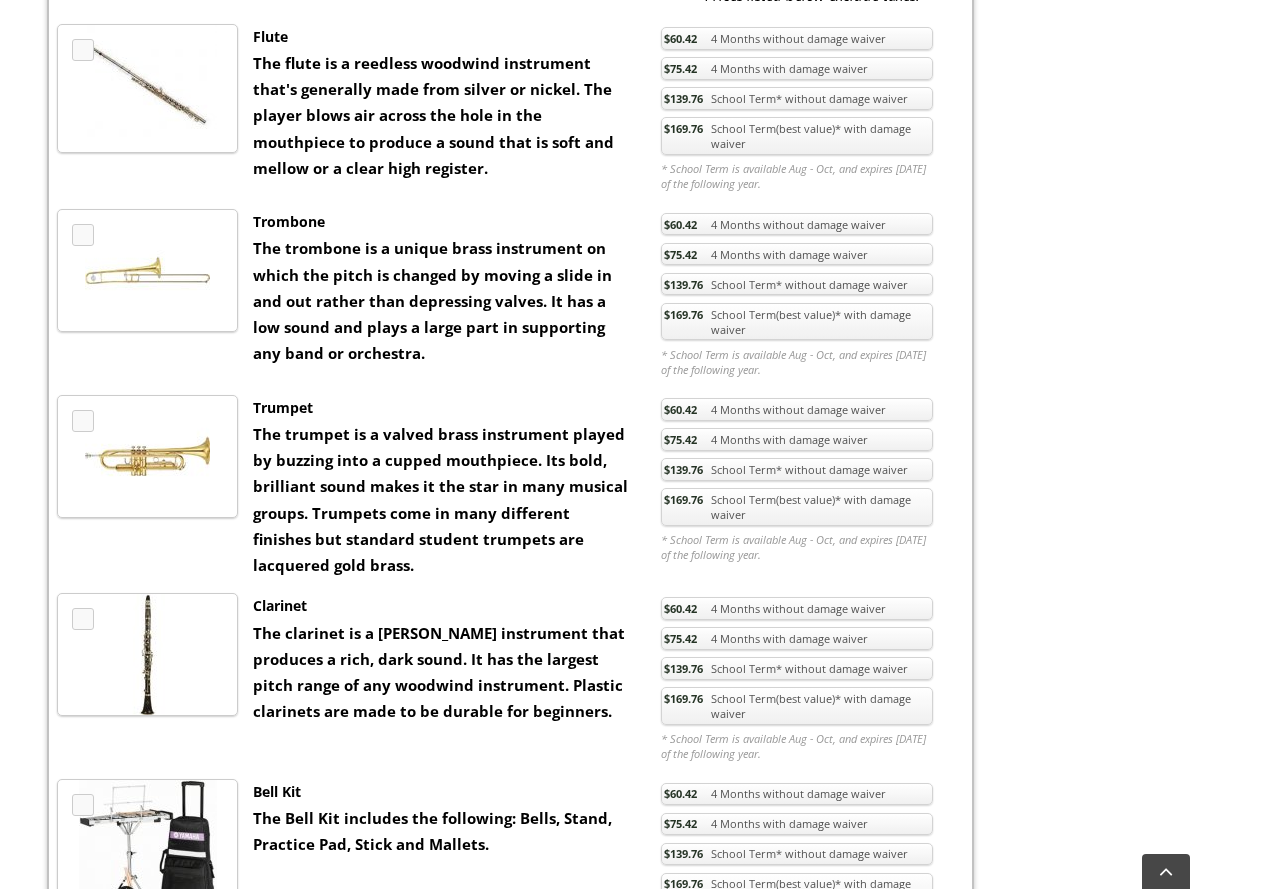 click on "$139.76  School Term* without damage waiver" at bounding box center [797, 469] 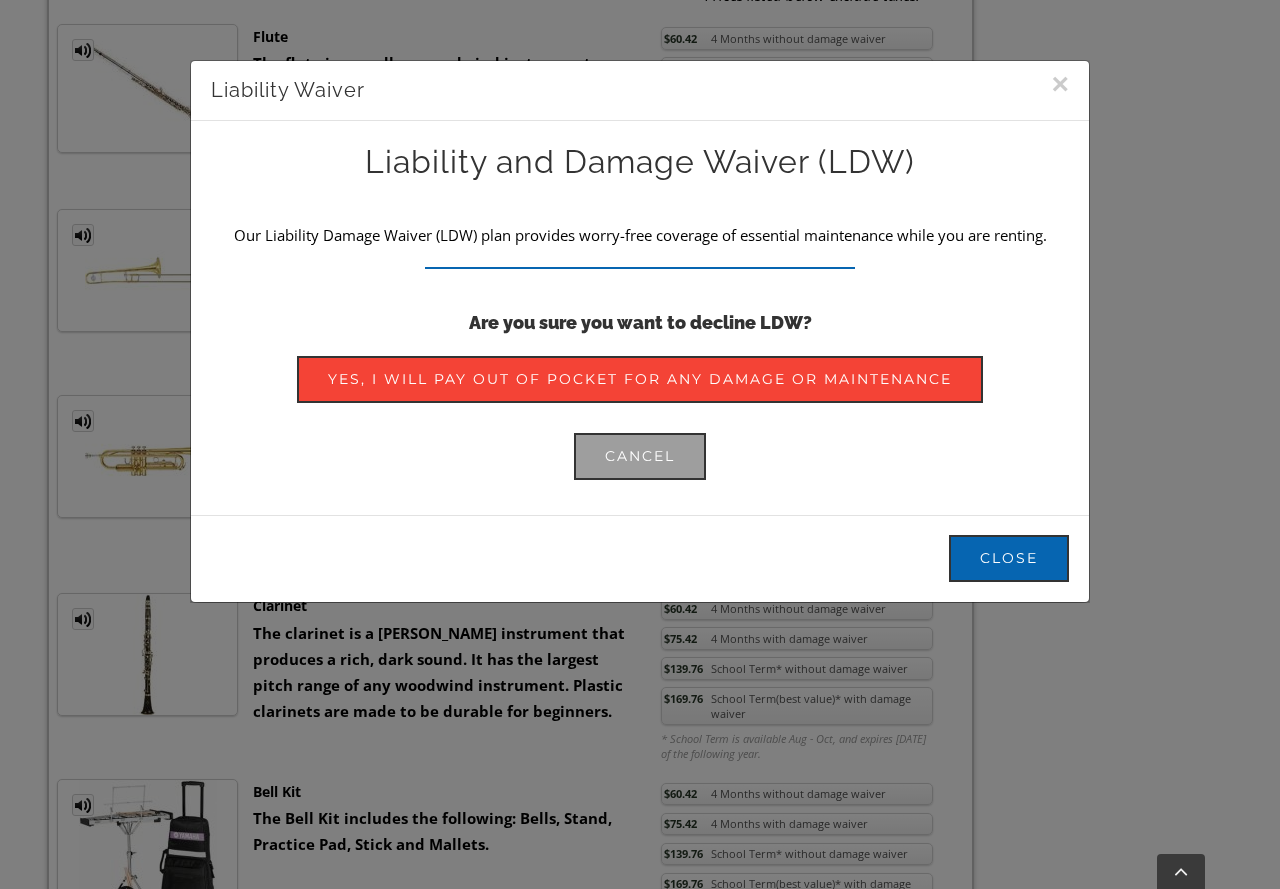 click on "×" at bounding box center (1060, 84) 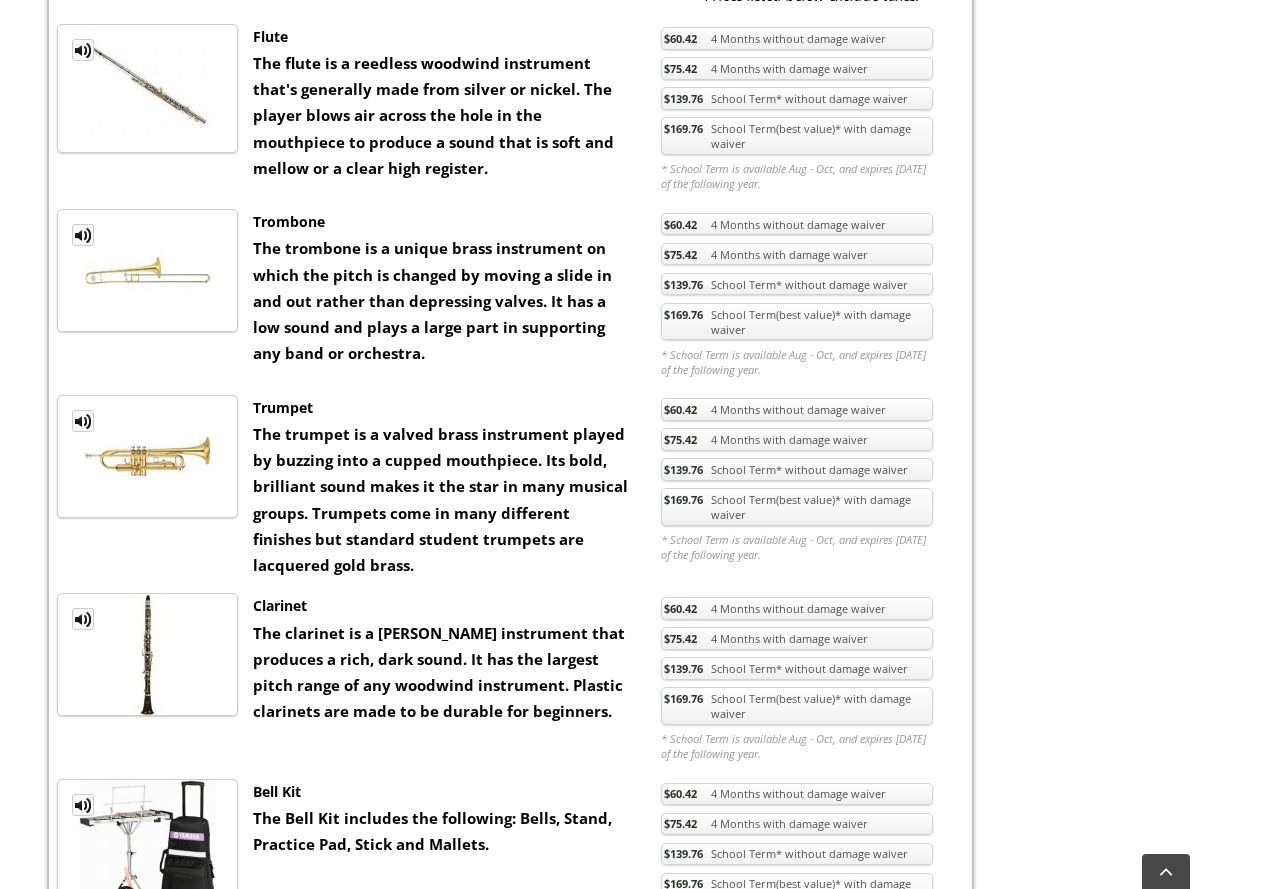 click on "$169.76  School Term(best value)* with damage waiver" at bounding box center (797, 507) 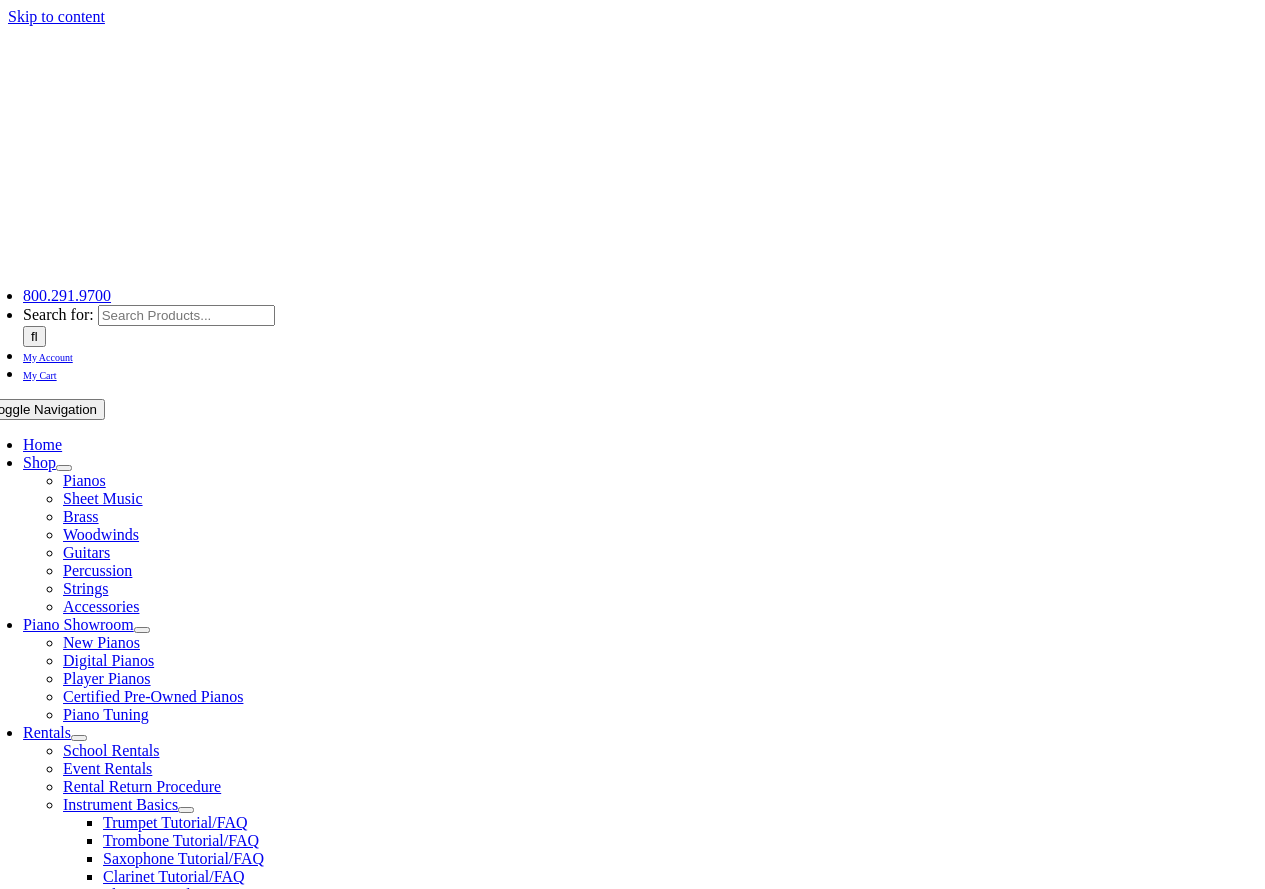 scroll, scrollTop: 0, scrollLeft: 0, axis: both 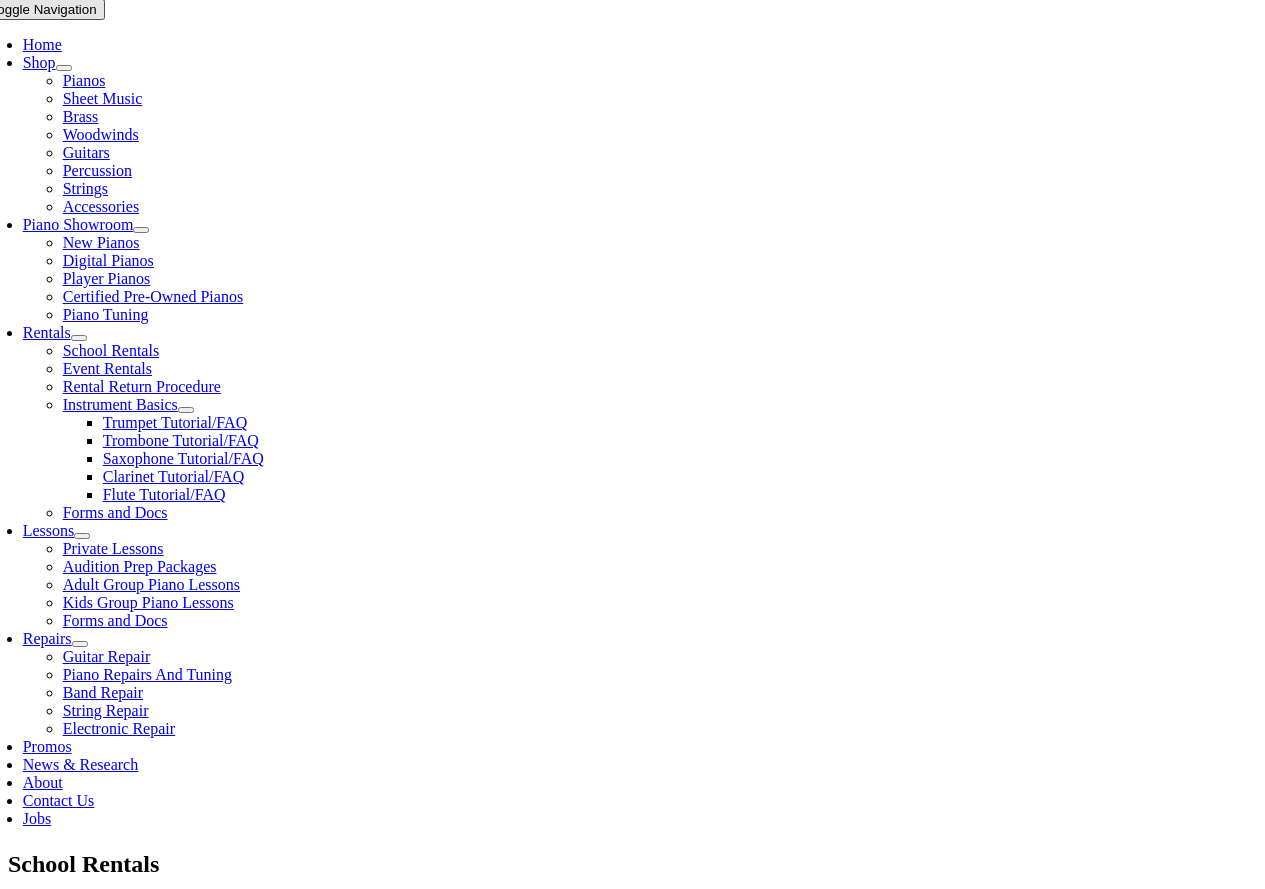 click at bounding box center (3, 1139) 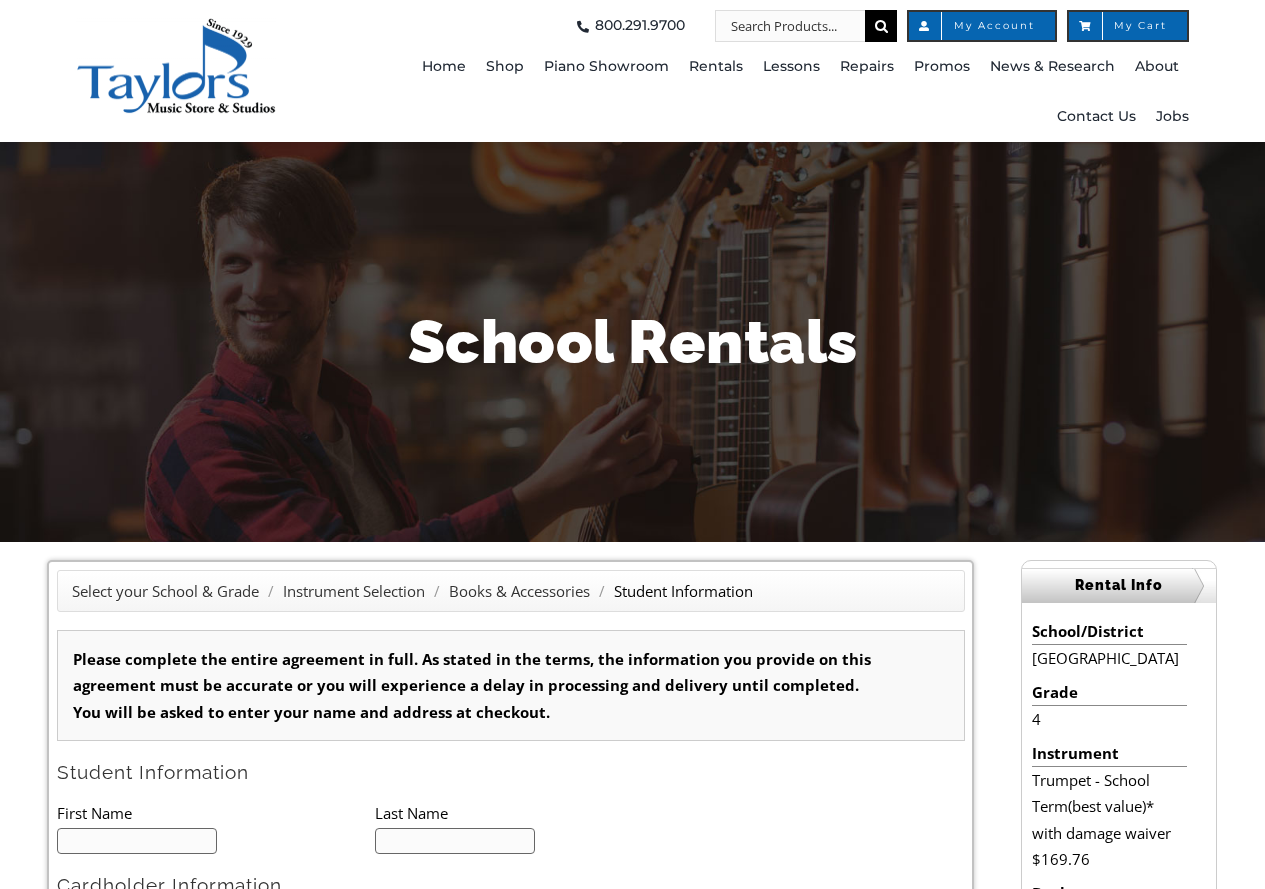 scroll, scrollTop: 0, scrollLeft: 0, axis: both 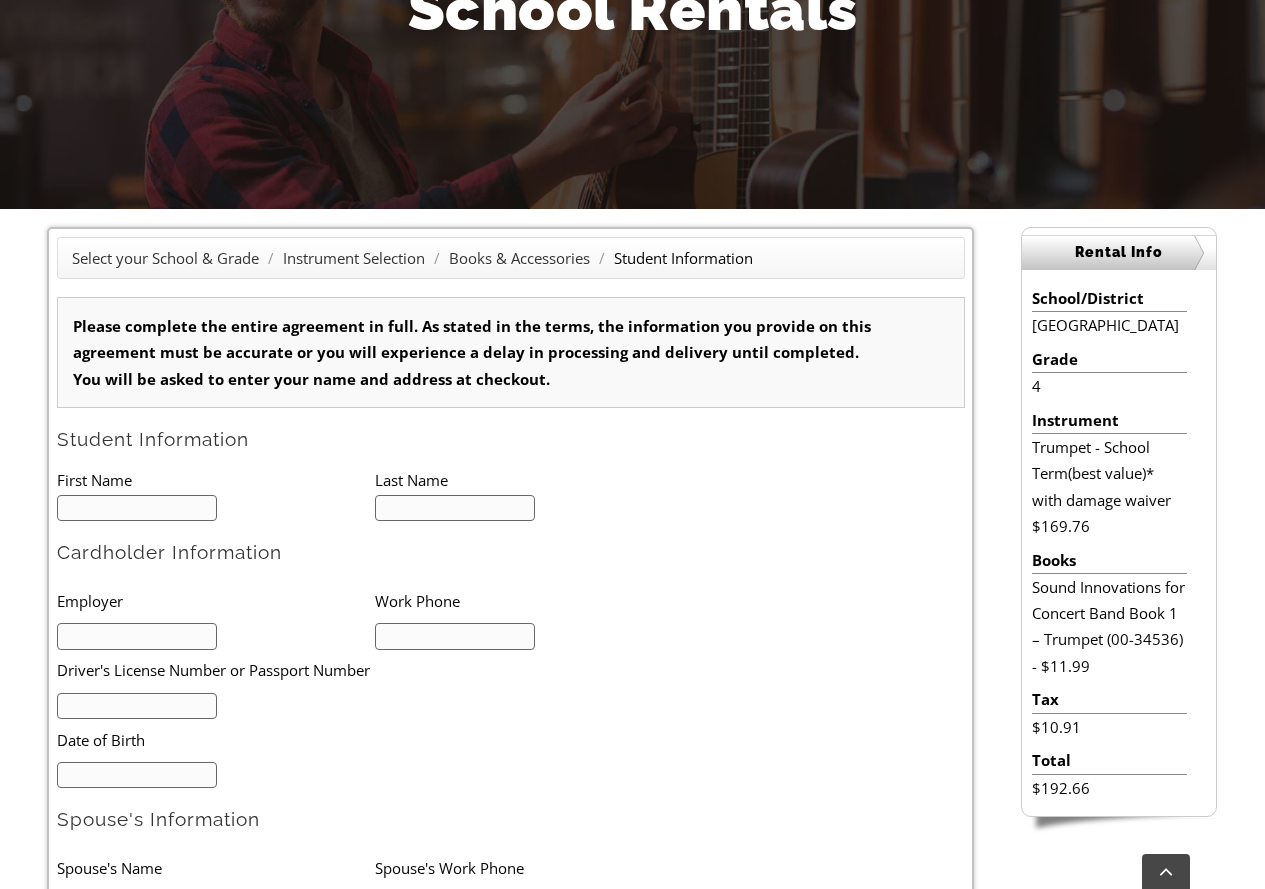 type on "1" 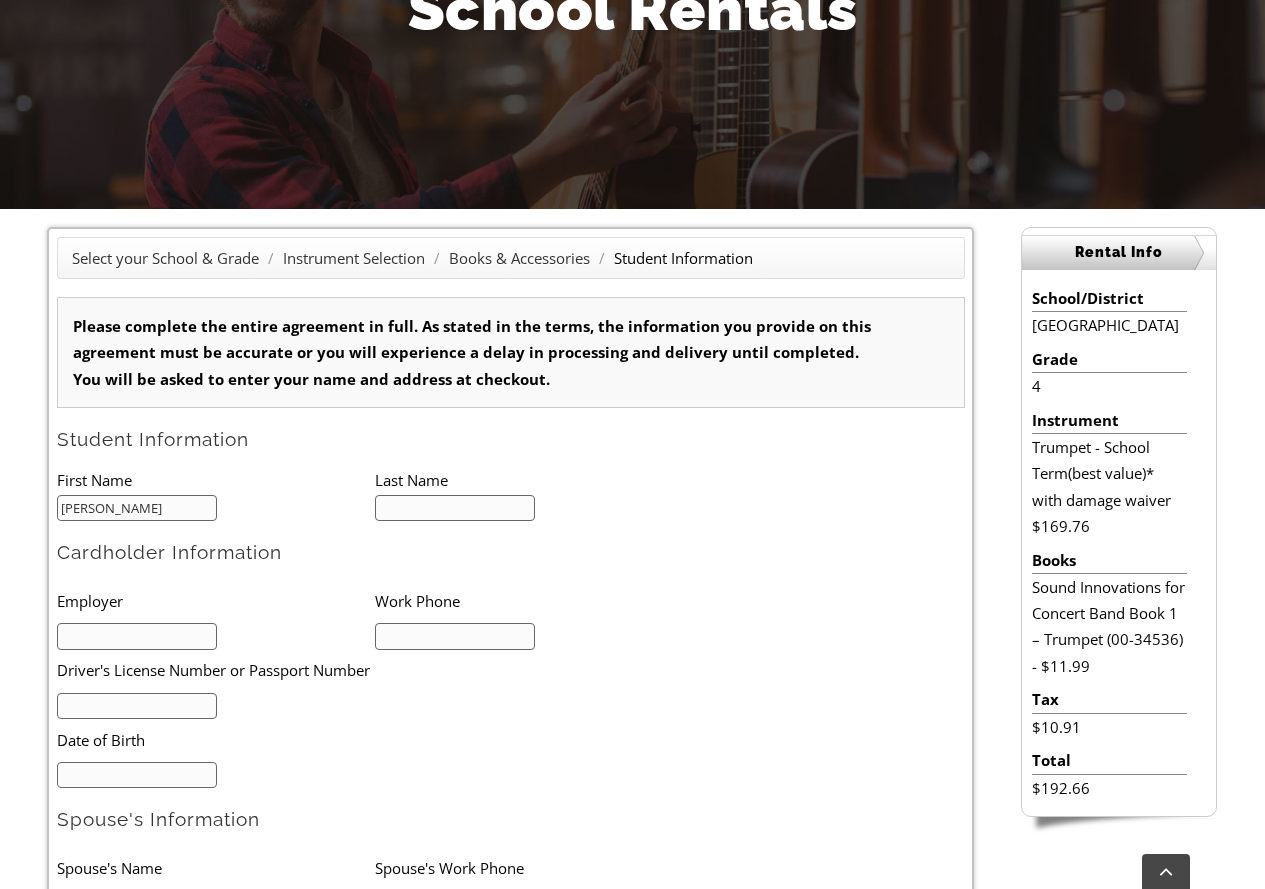 type on "Callos" 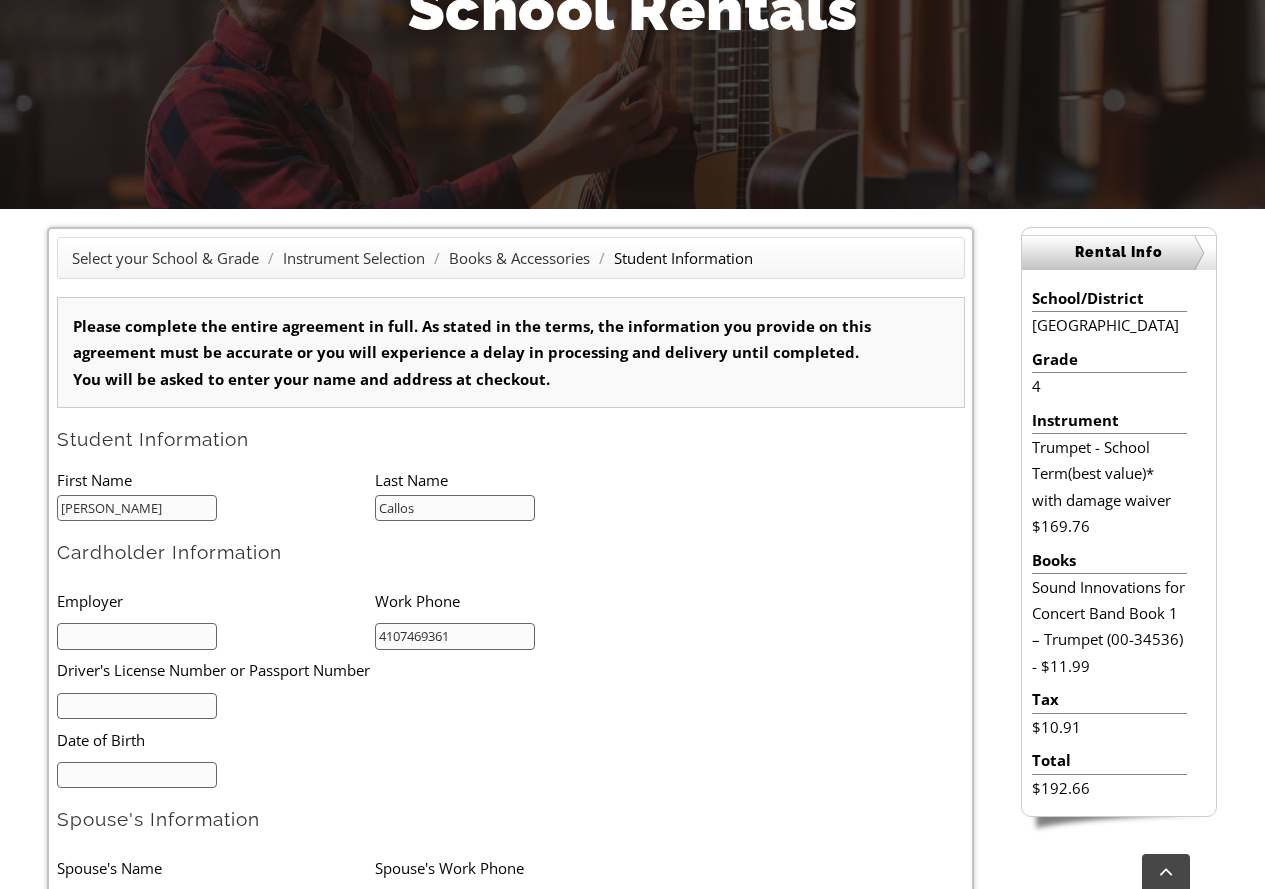 click on "Kaitlin" at bounding box center [137, 508] 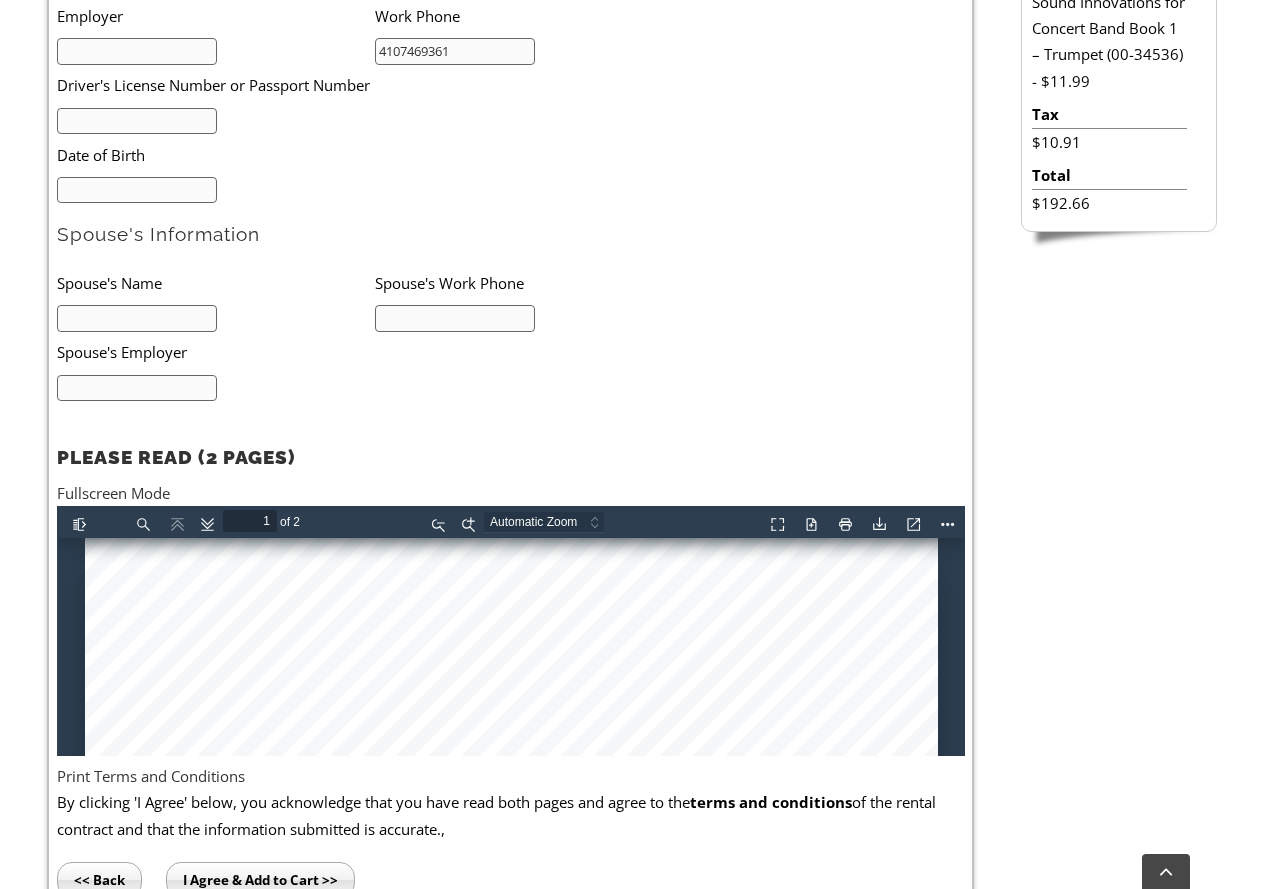 scroll, scrollTop: 933, scrollLeft: 0, axis: vertical 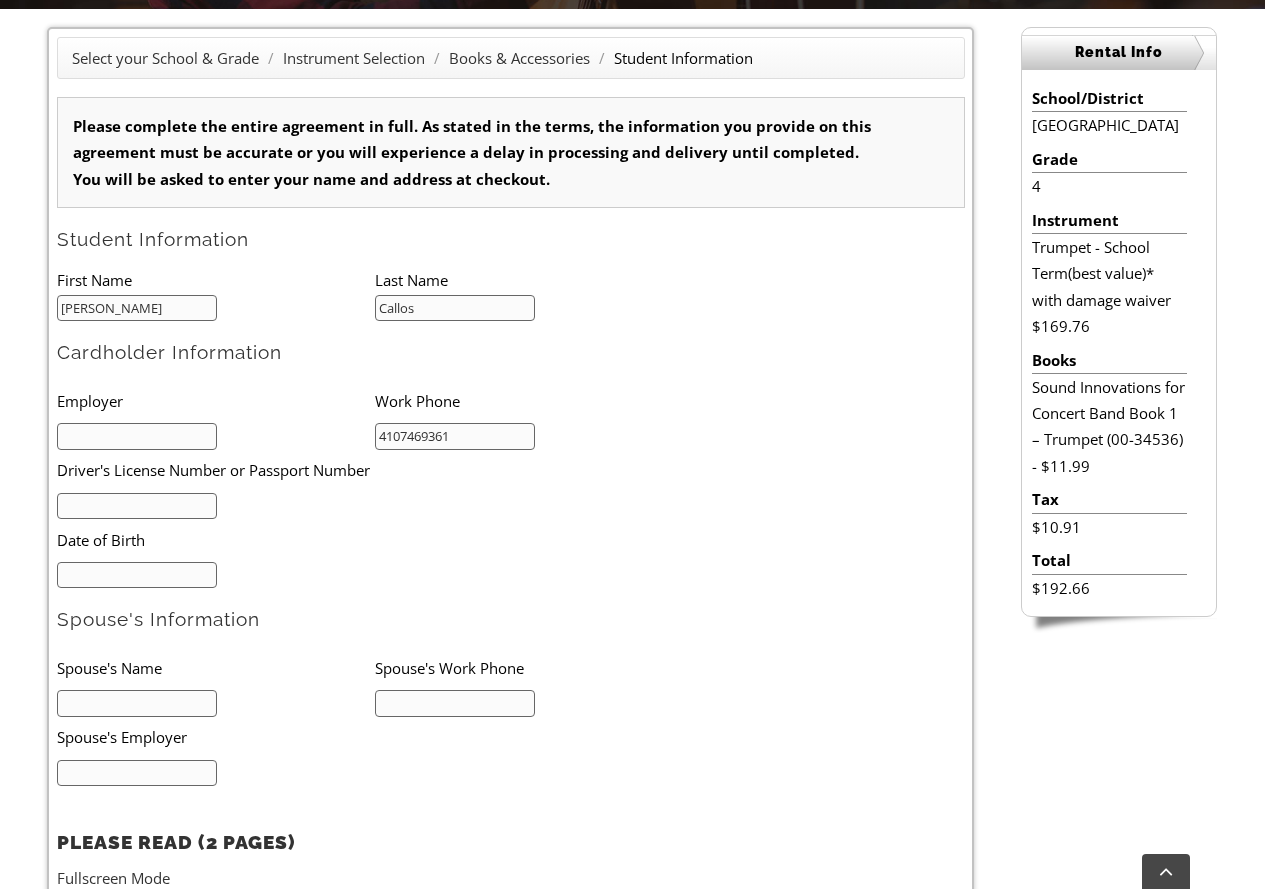 type on "Timothy" 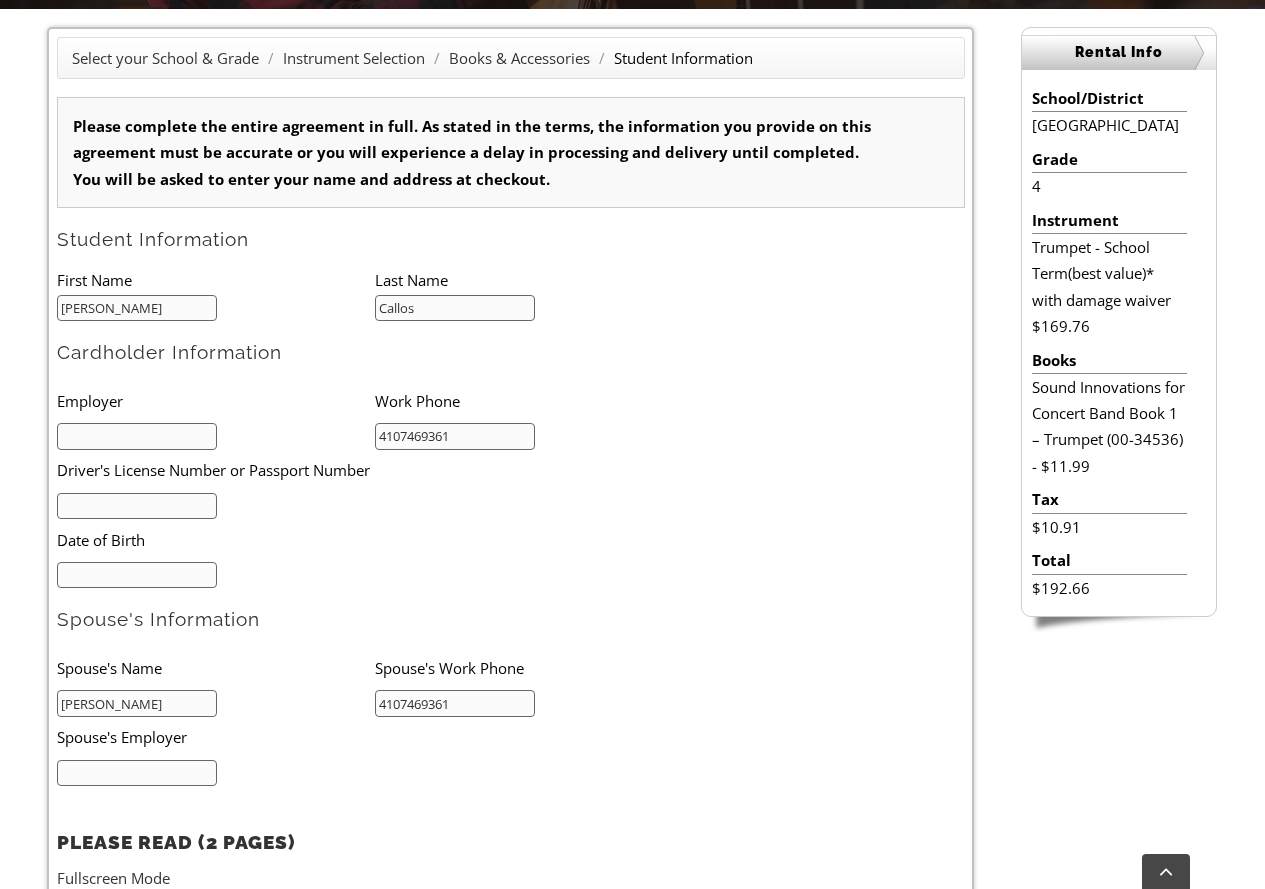 drag, startPoint x: 134, startPoint y: 701, endPoint x: -97, endPoint y: 706, distance: 231.05411 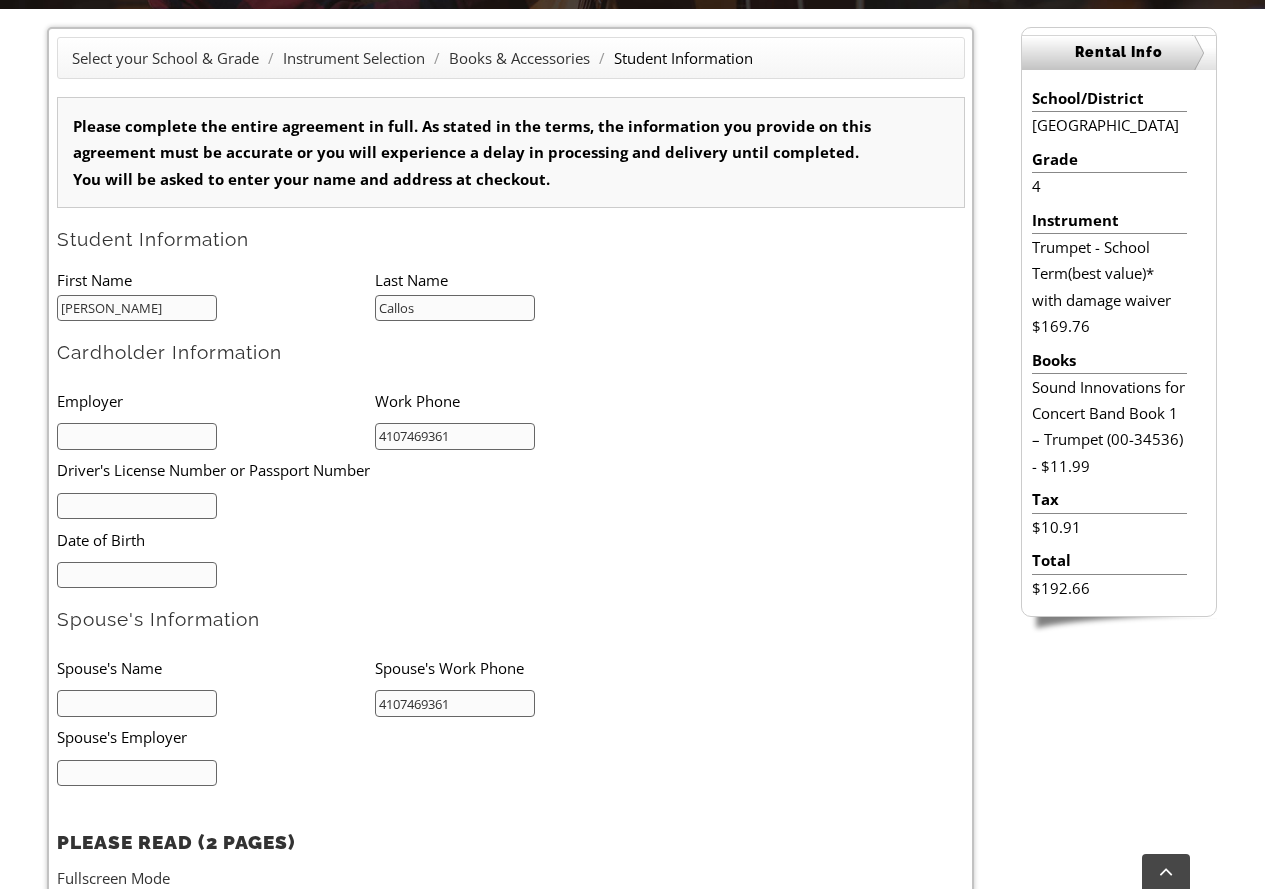 type 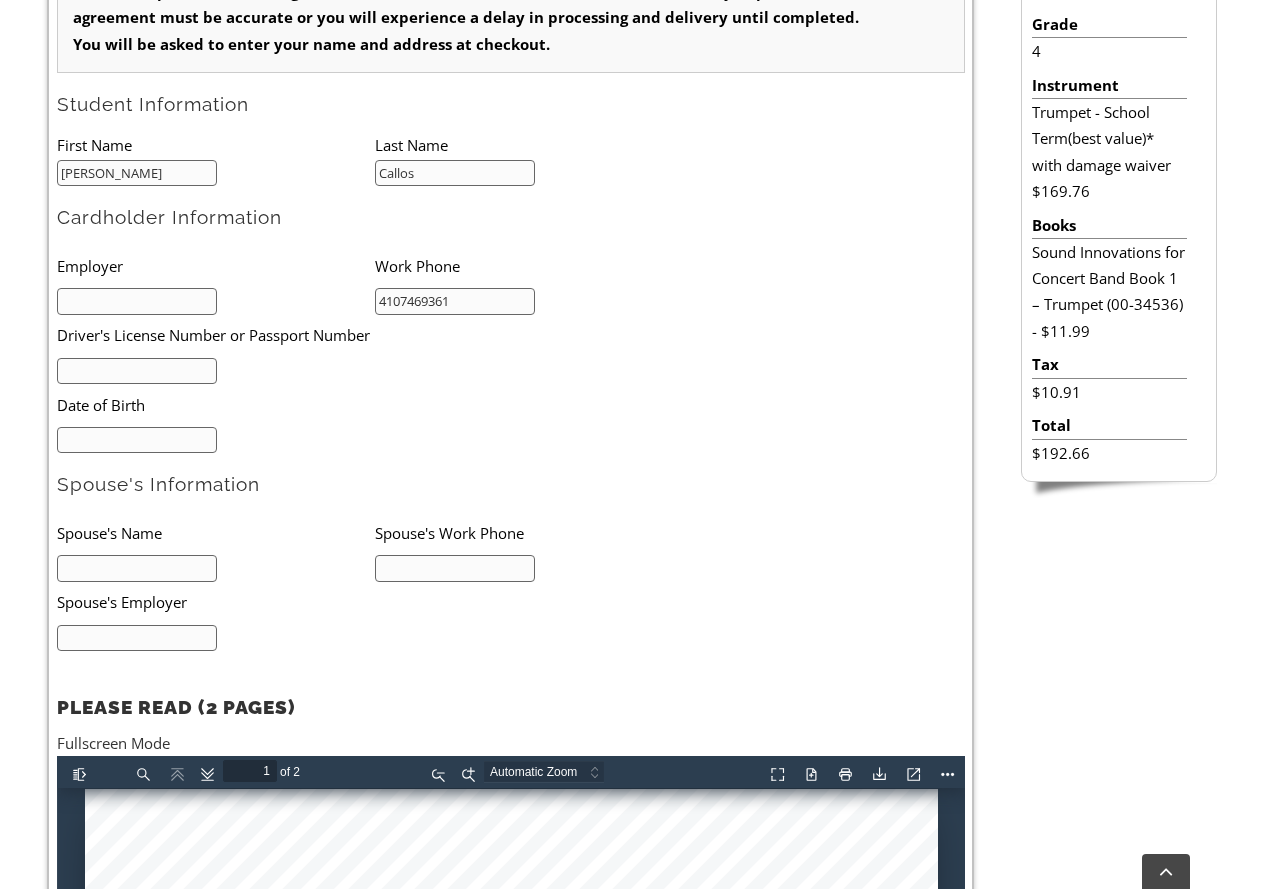 scroll, scrollTop: 800, scrollLeft: 0, axis: vertical 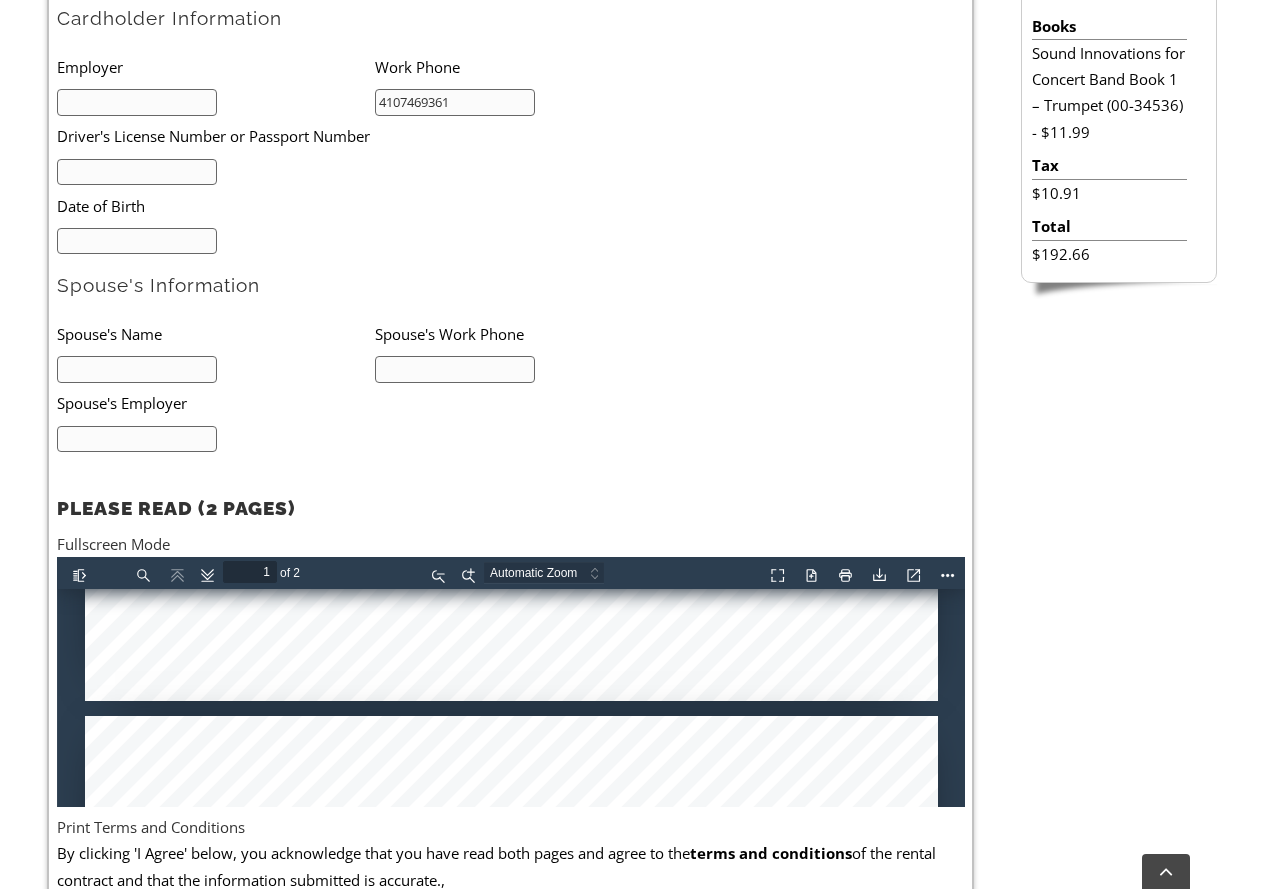 type on "2" 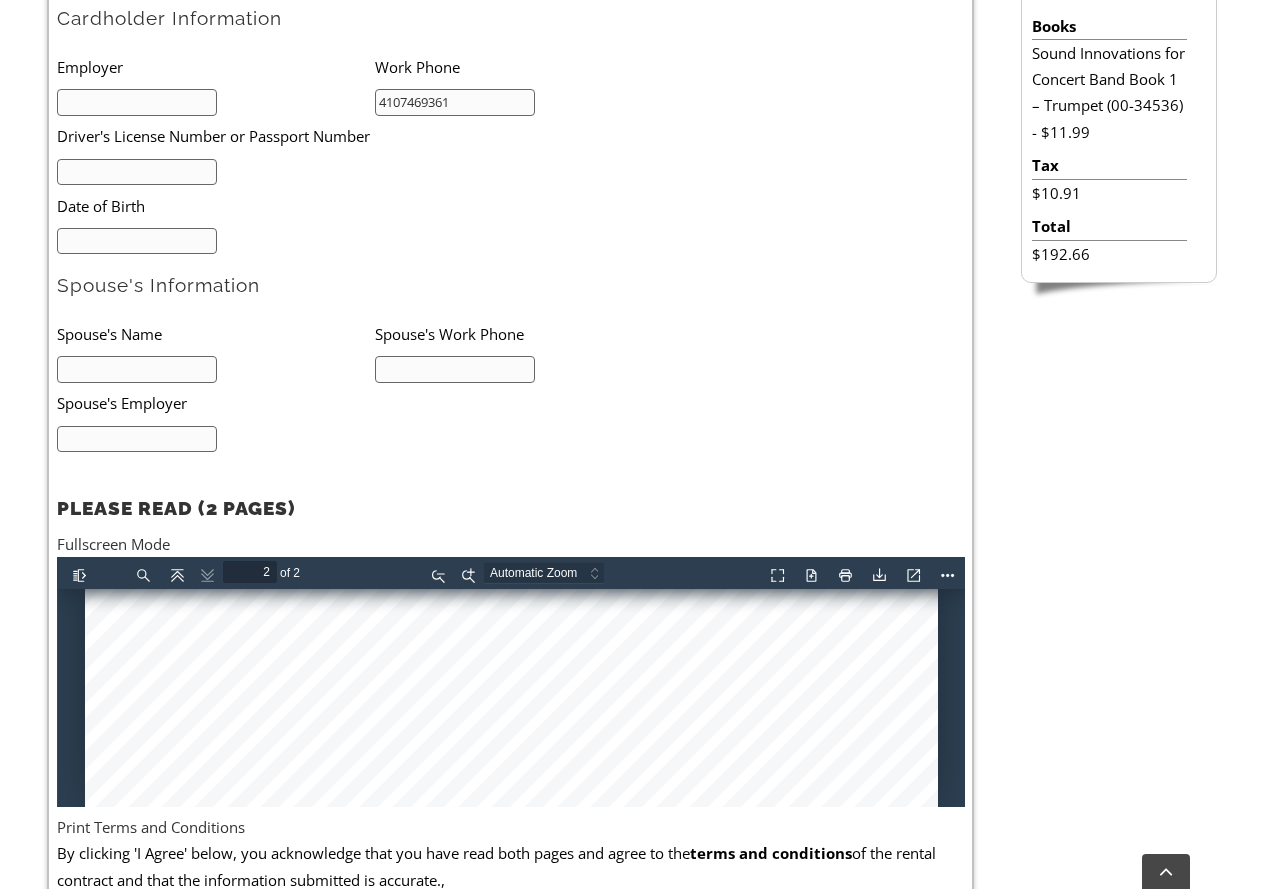 scroll, scrollTop: 2621, scrollLeft: 0, axis: vertical 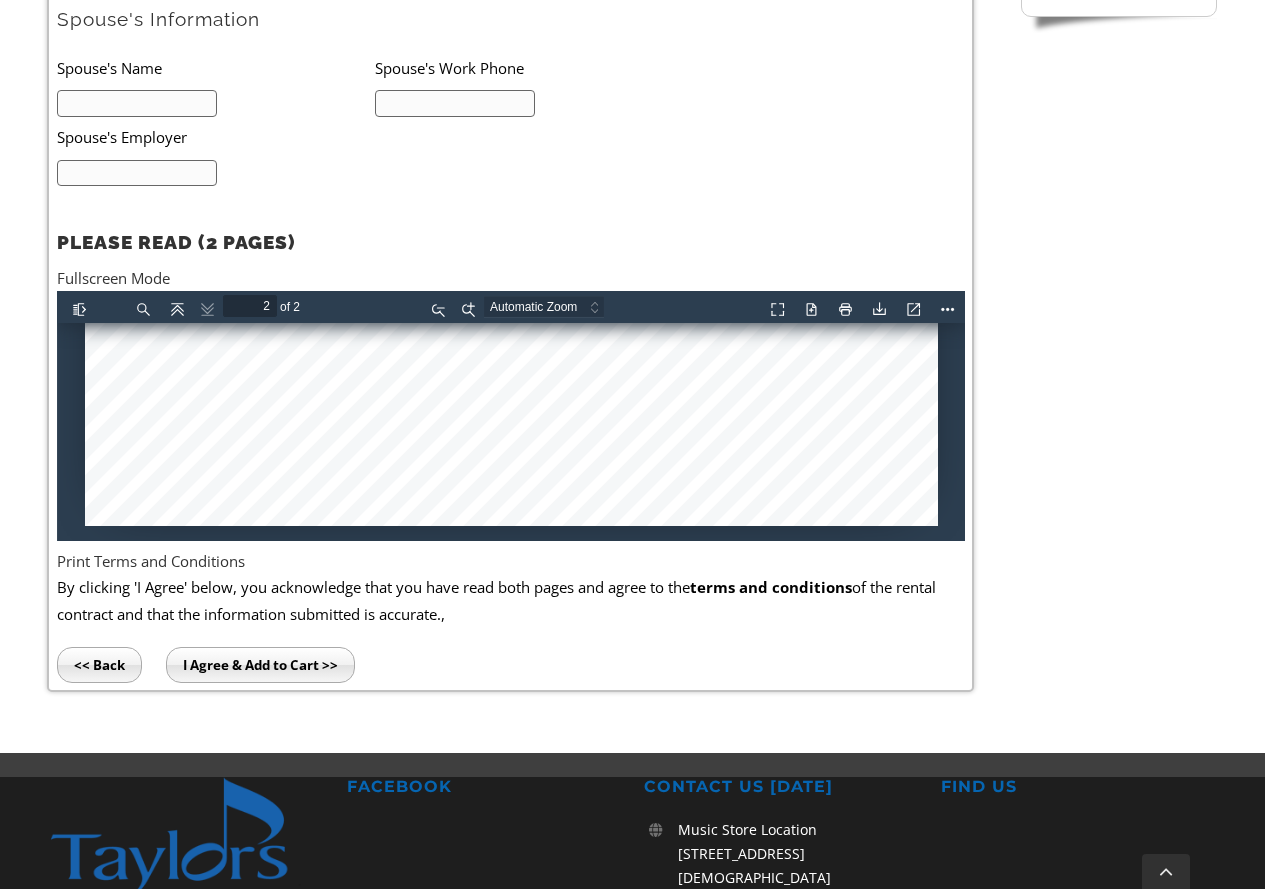 type 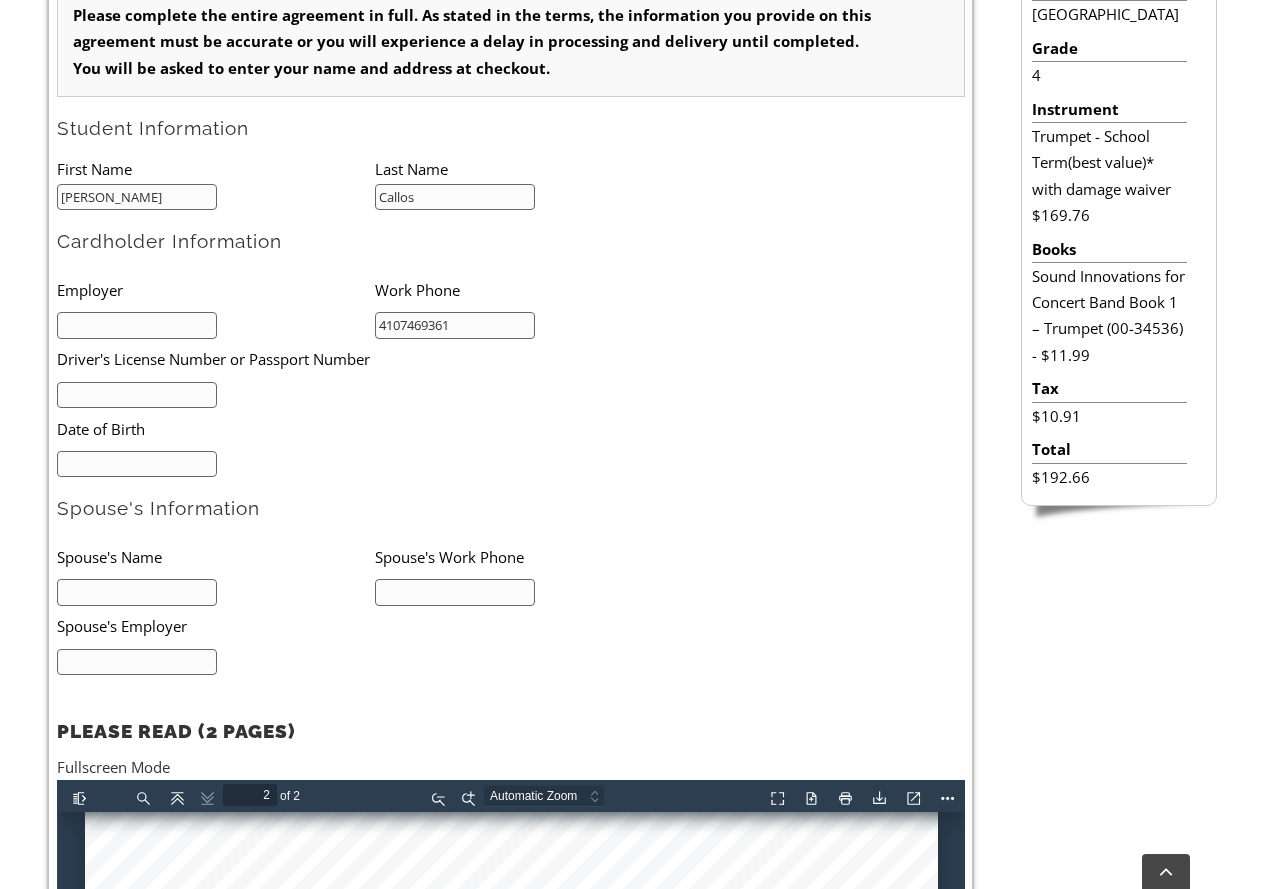scroll, scrollTop: 467, scrollLeft: 0, axis: vertical 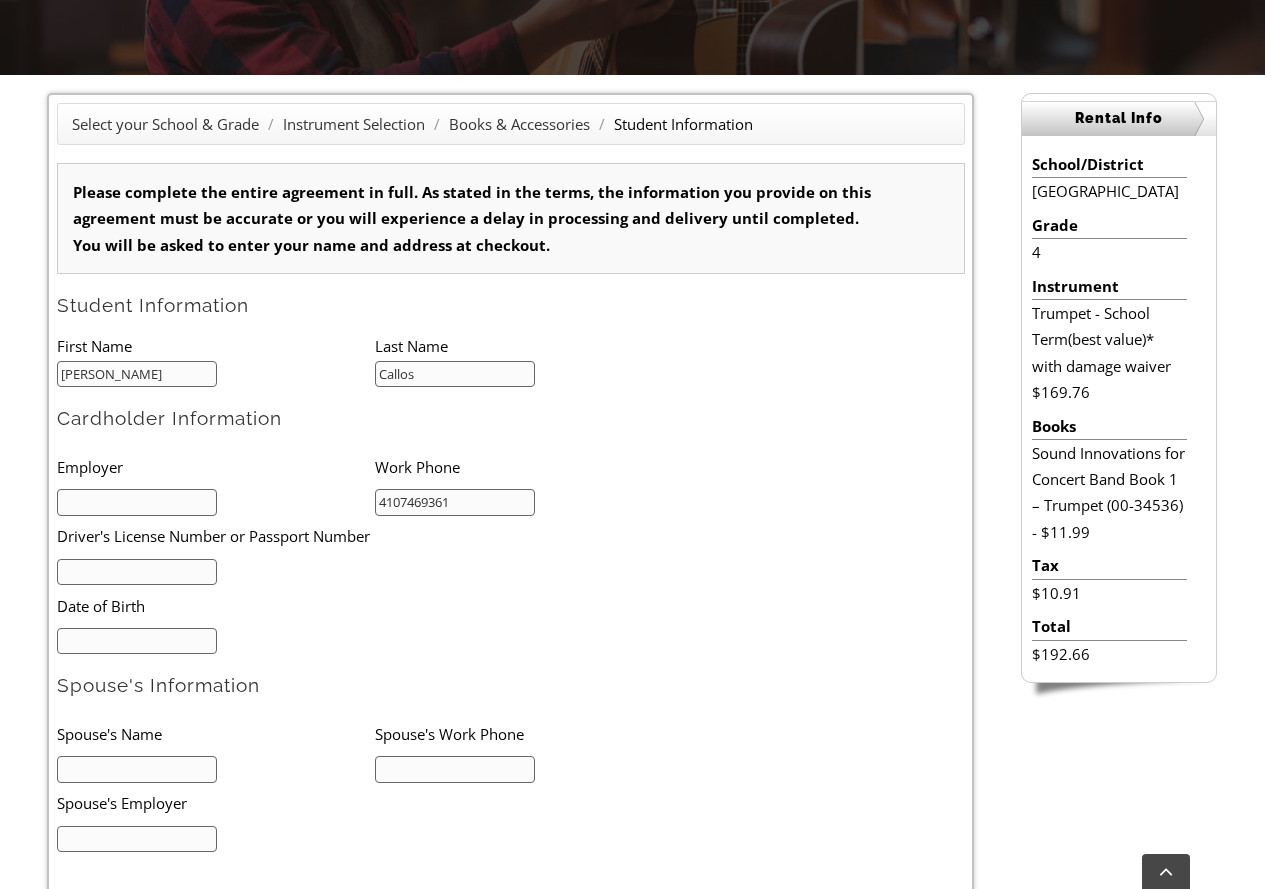 click at bounding box center [137, 502] 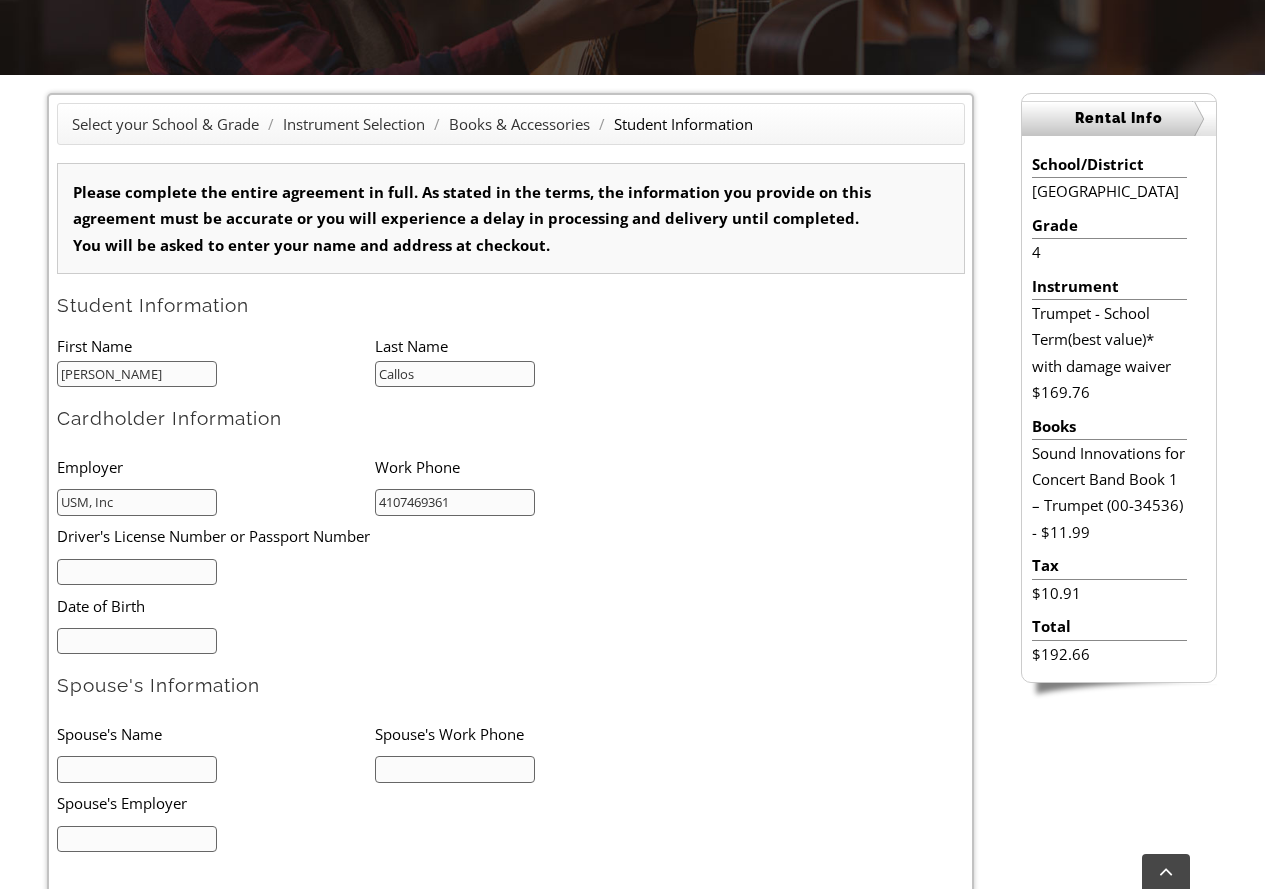 type on "USM, Inc" 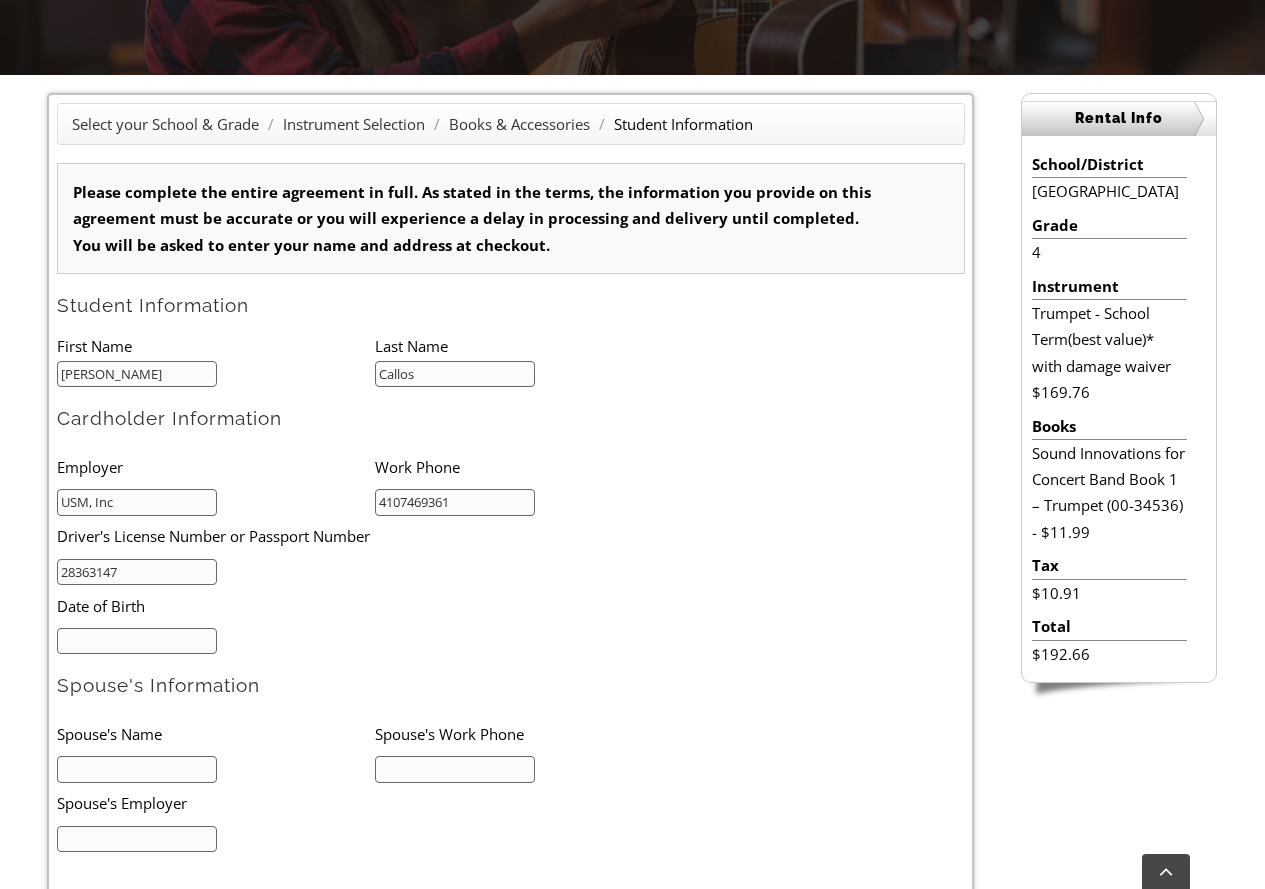 type on "28363147" 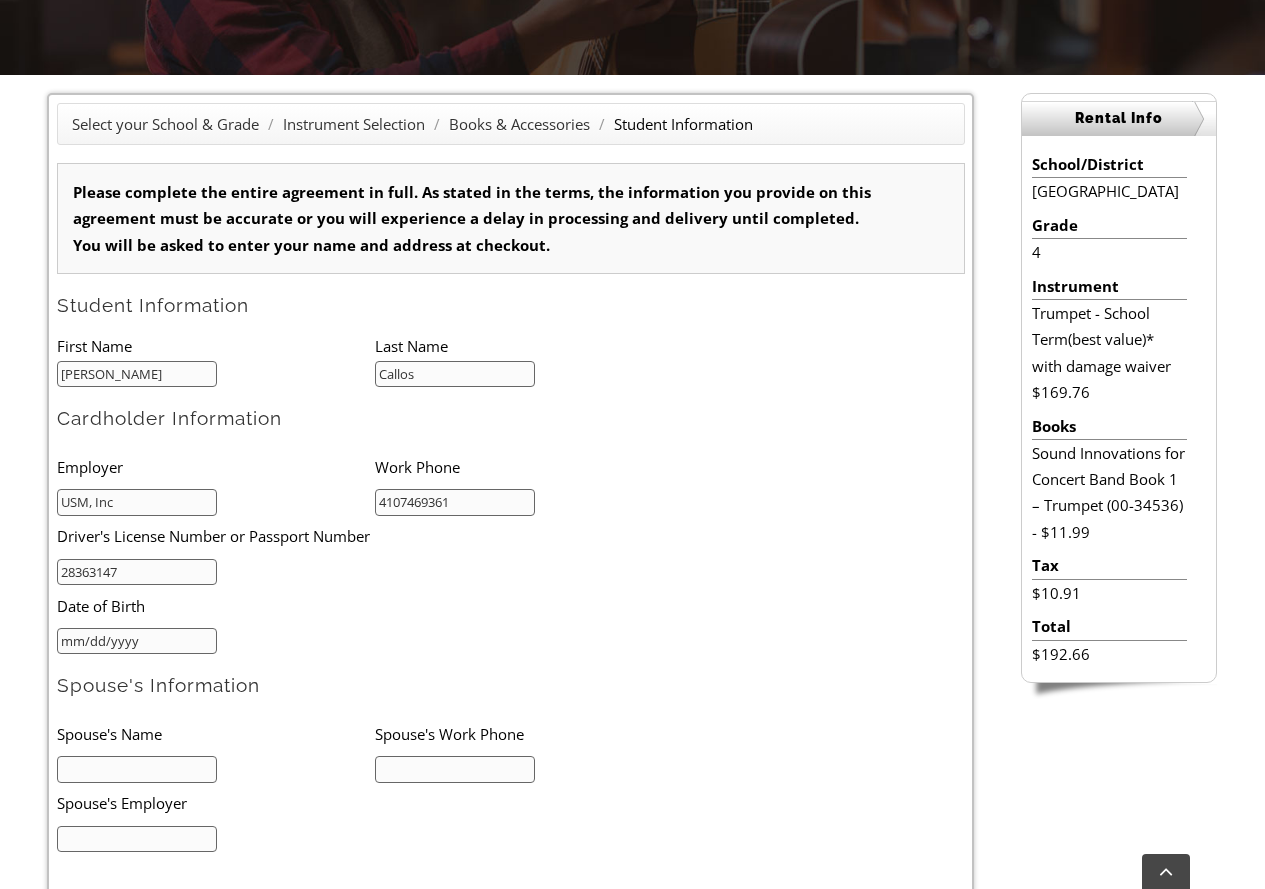 click on "mm/dd/yyyy" at bounding box center [137, 641] 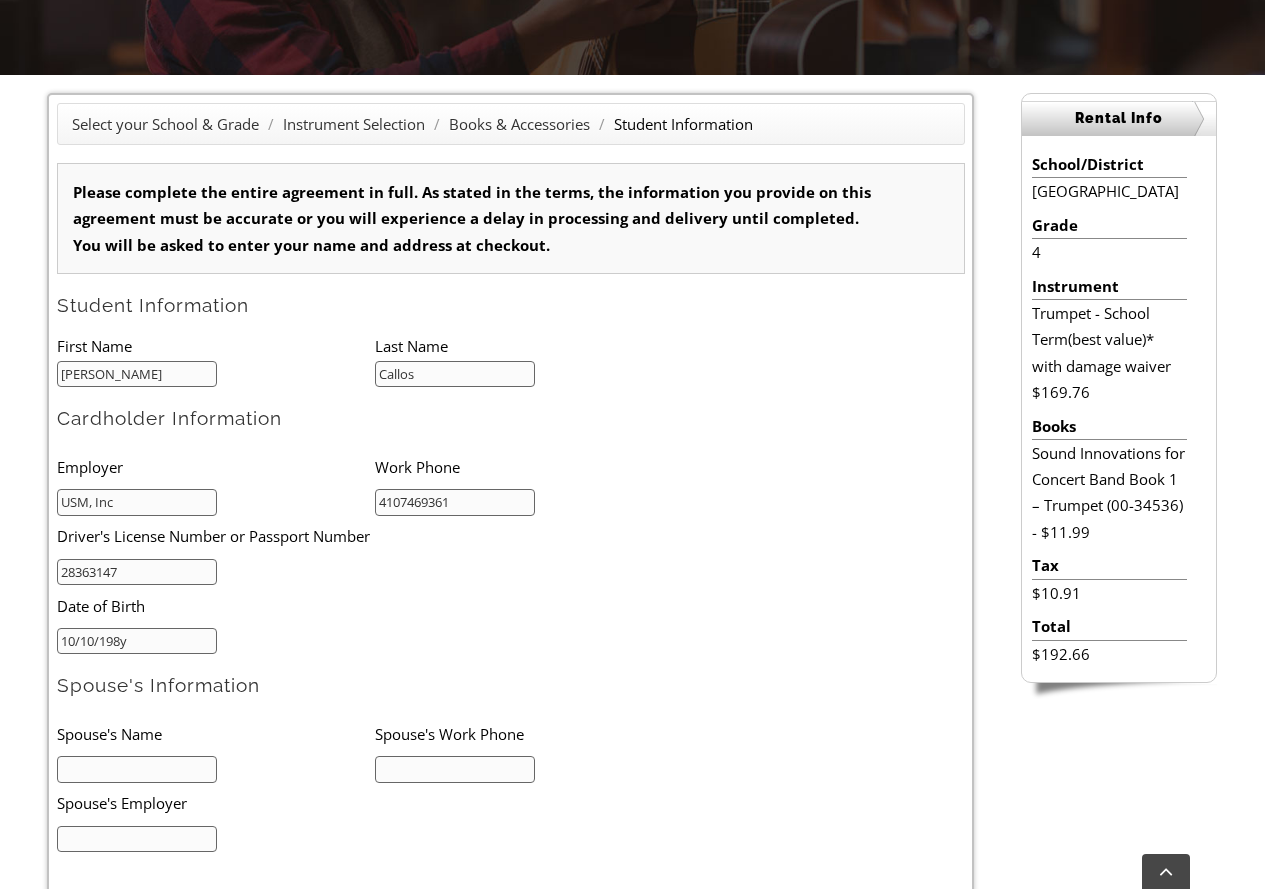 type on "10/10/1984" 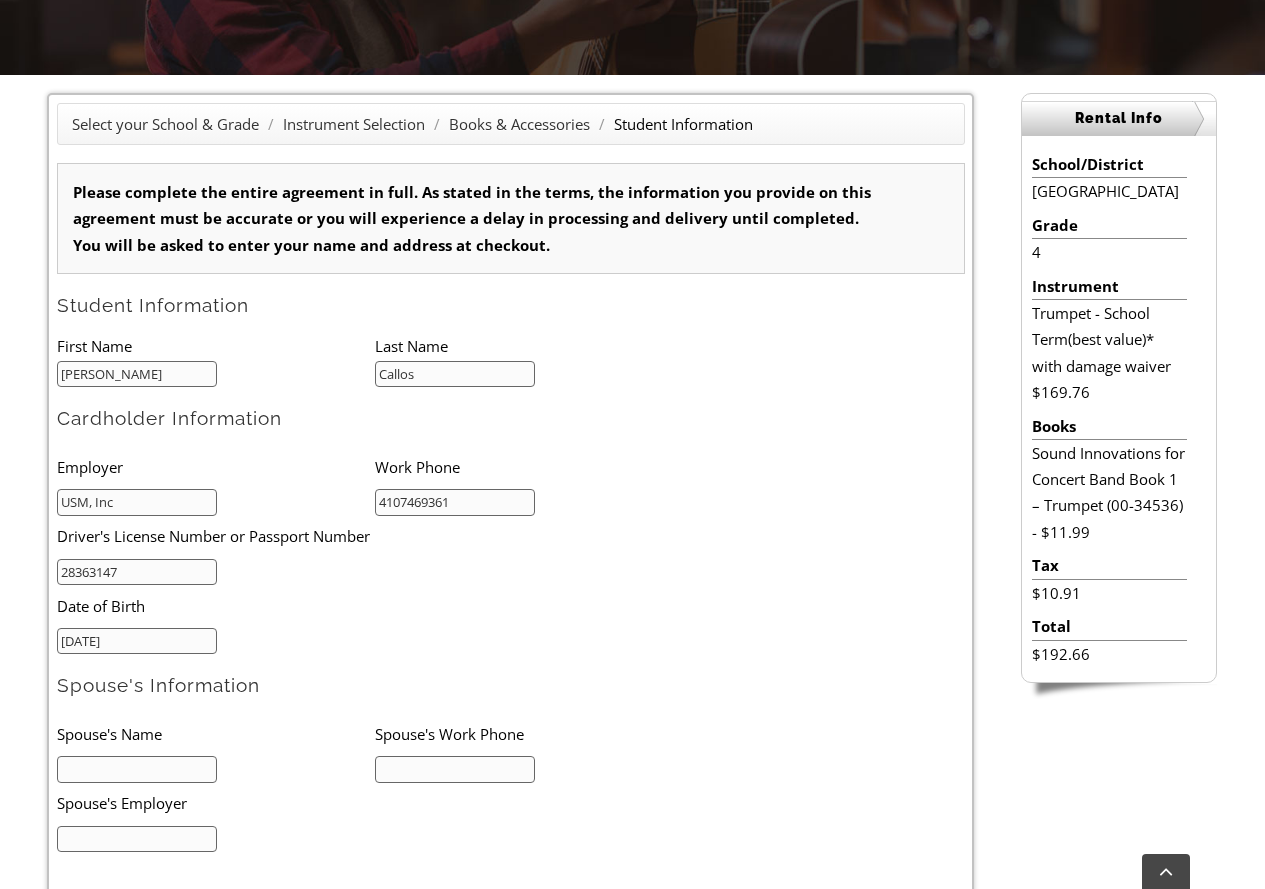 click at bounding box center (137, 769) 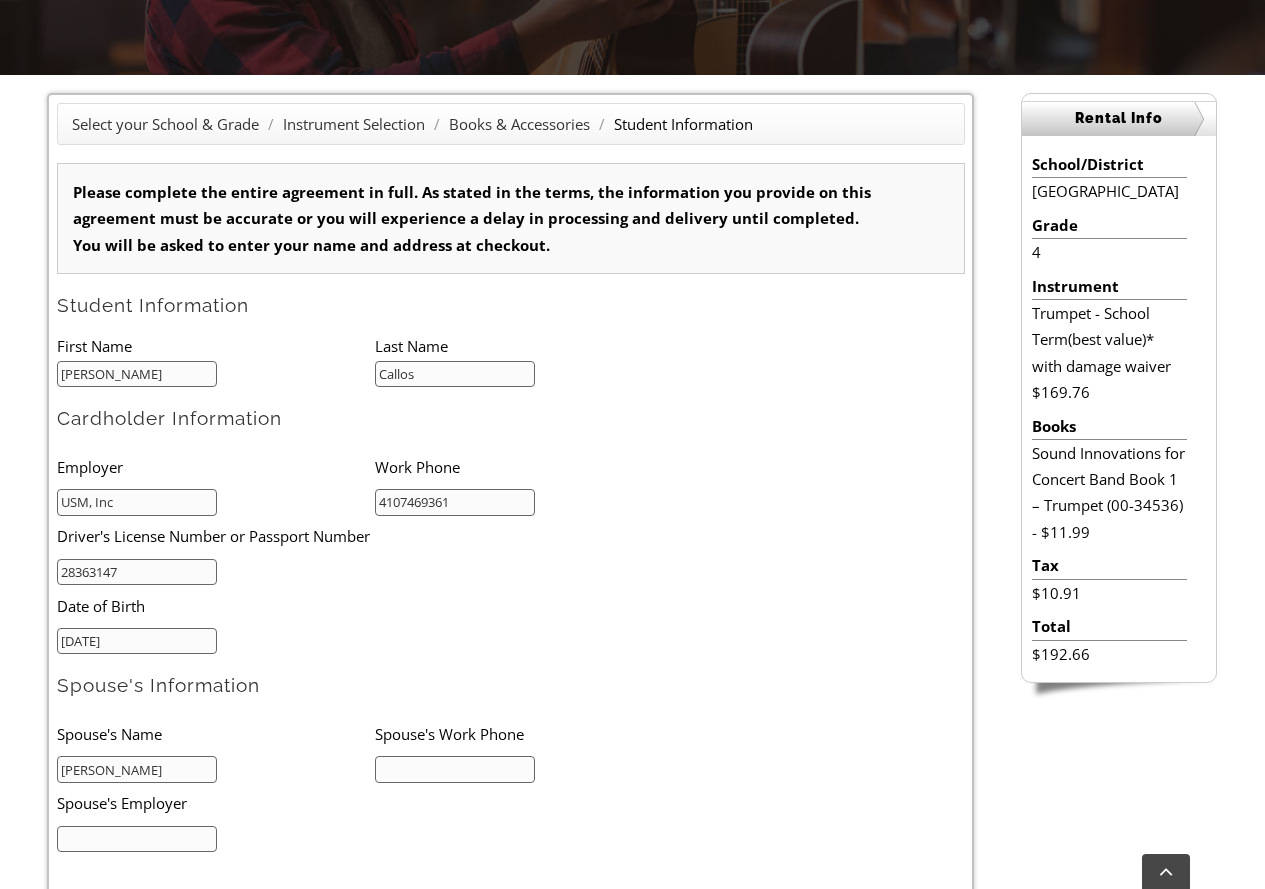type on "4107469361" 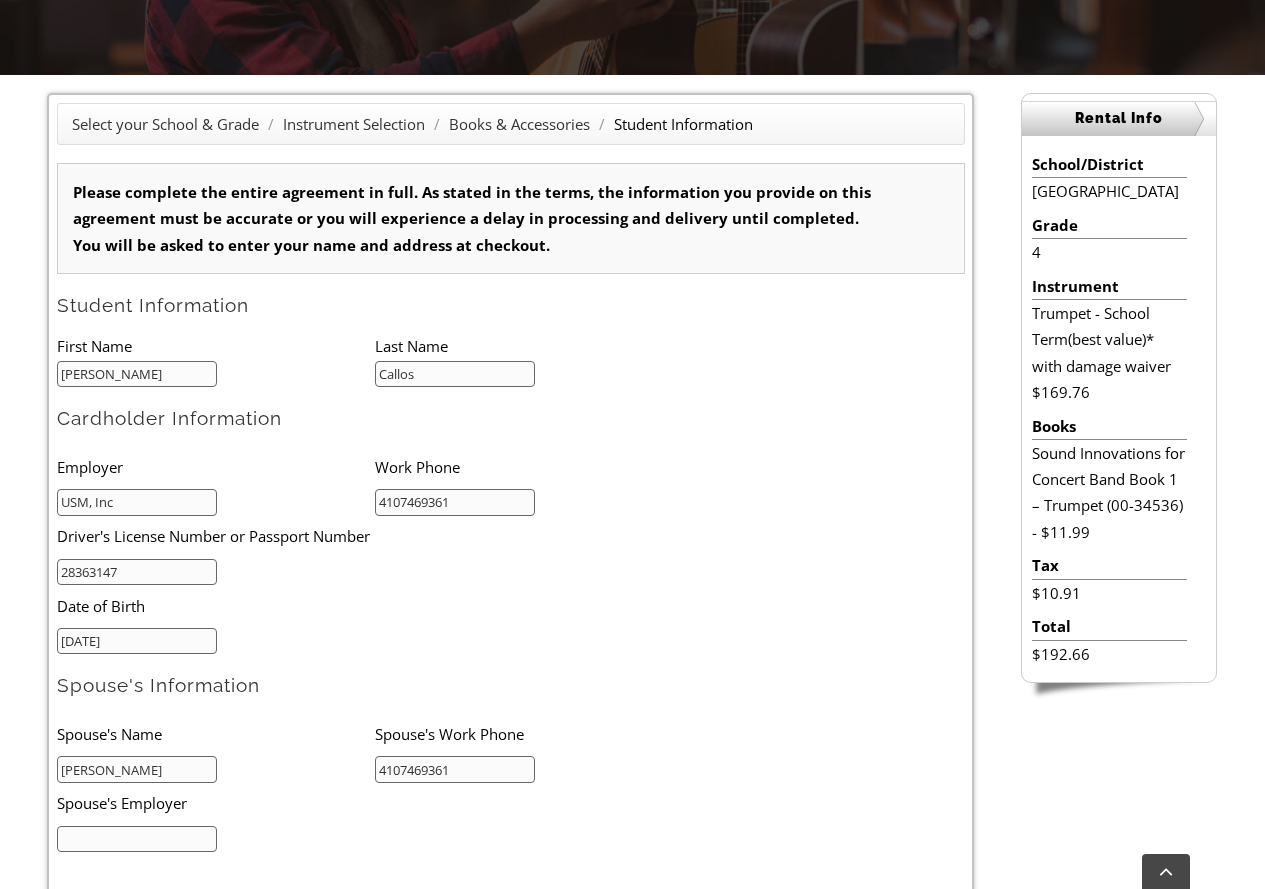 click at bounding box center [137, 839] 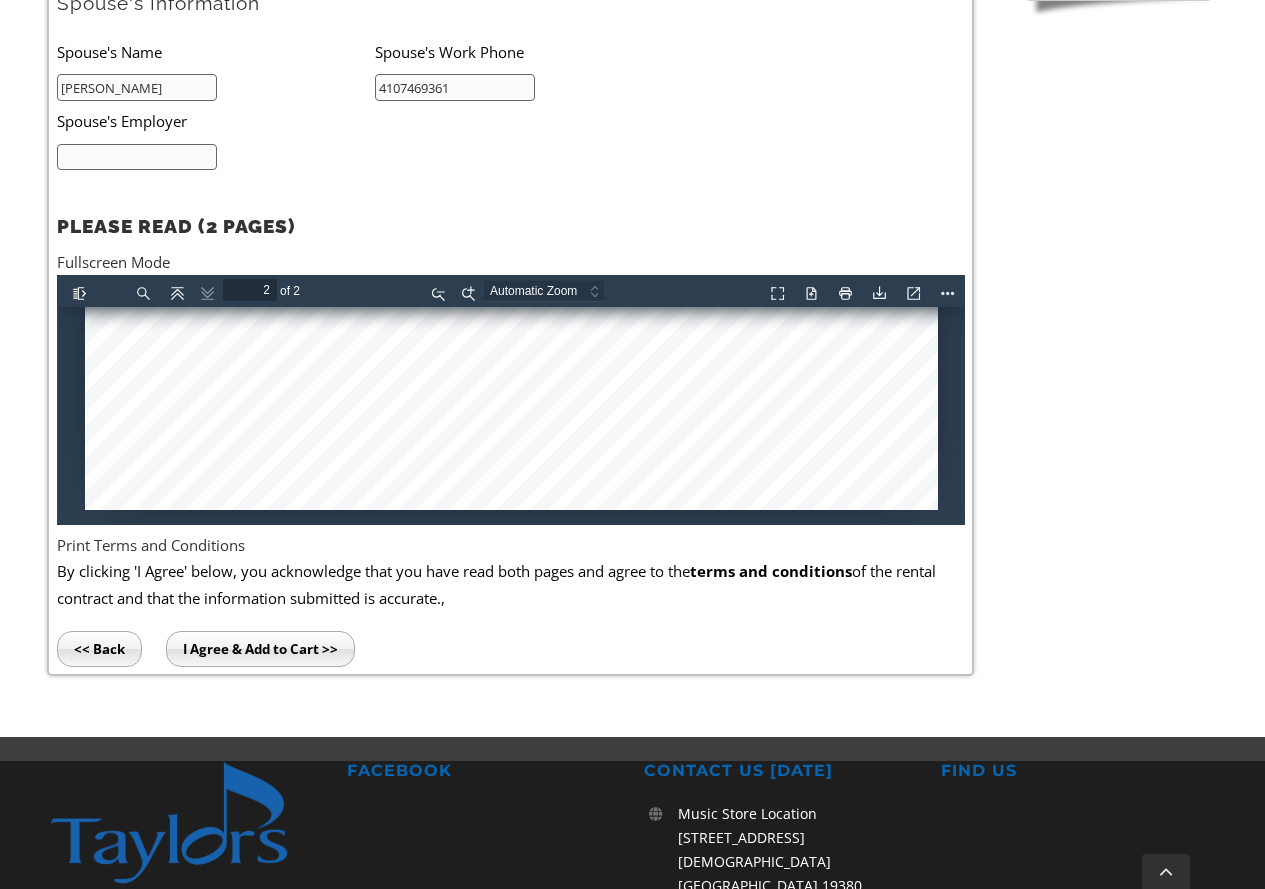 scroll, scrollTop: 1267, scrollLeft: 0, axis: vertical 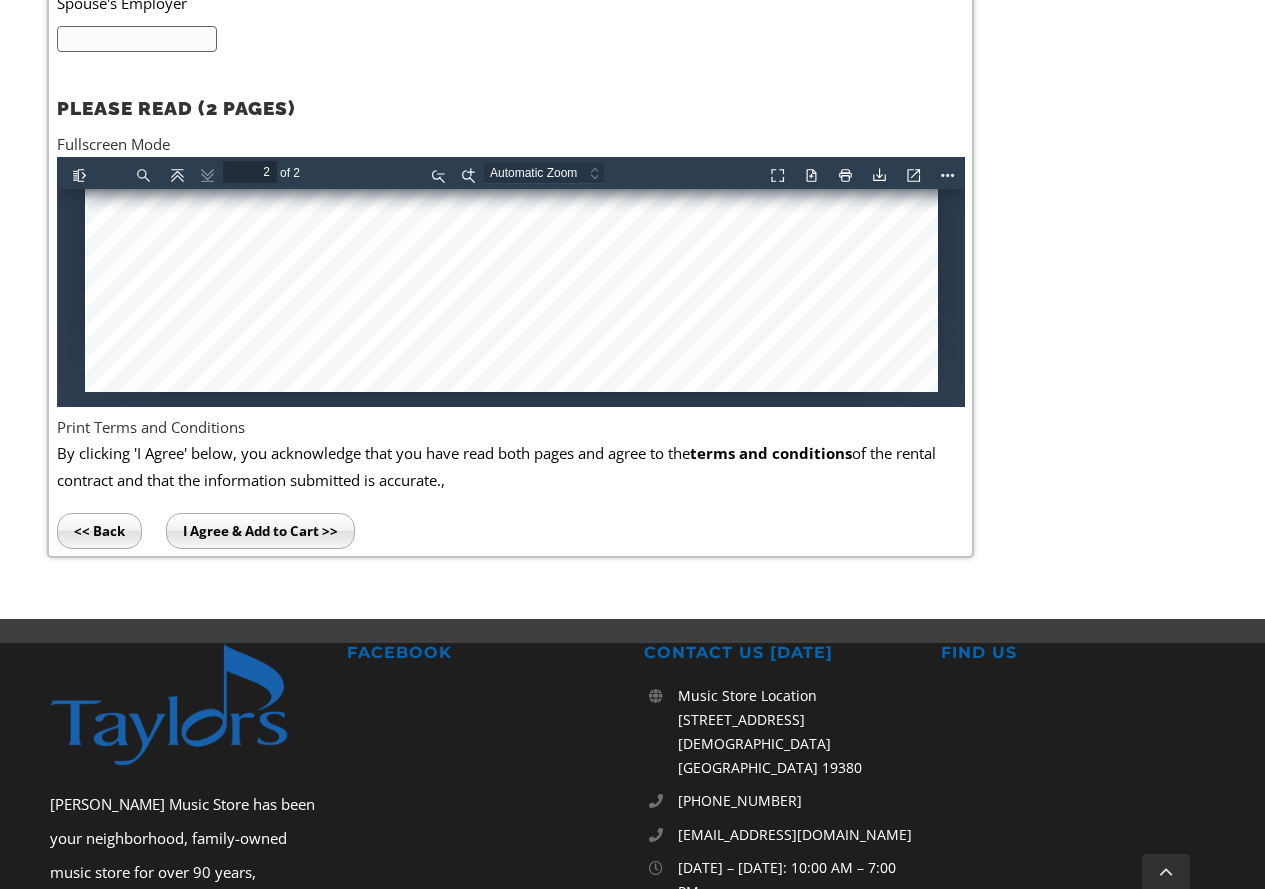 click on "I Agree & Add to Cart >>" at bounding box center (260, 531) 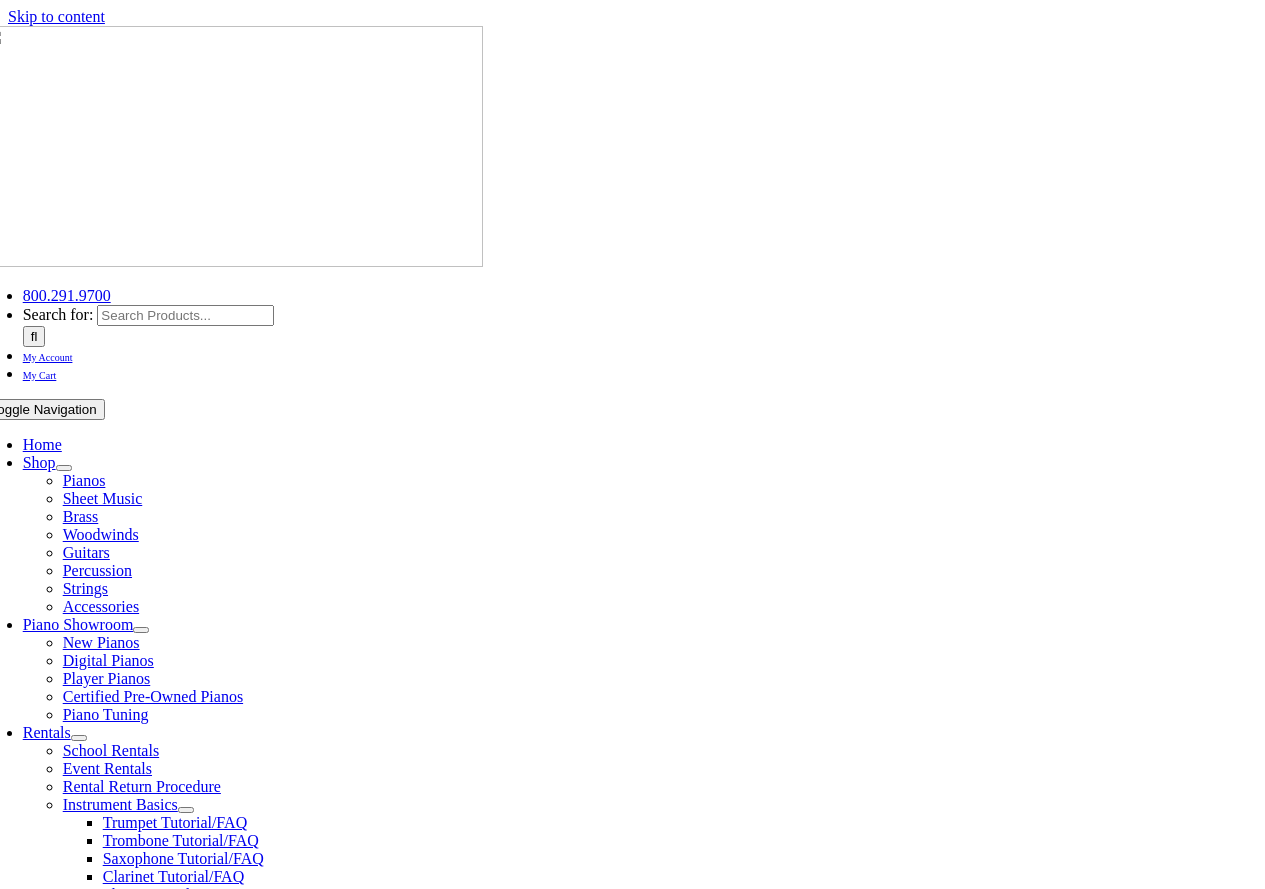 scroll, scrollTop: 0, scrollLeft: 0, axis: both 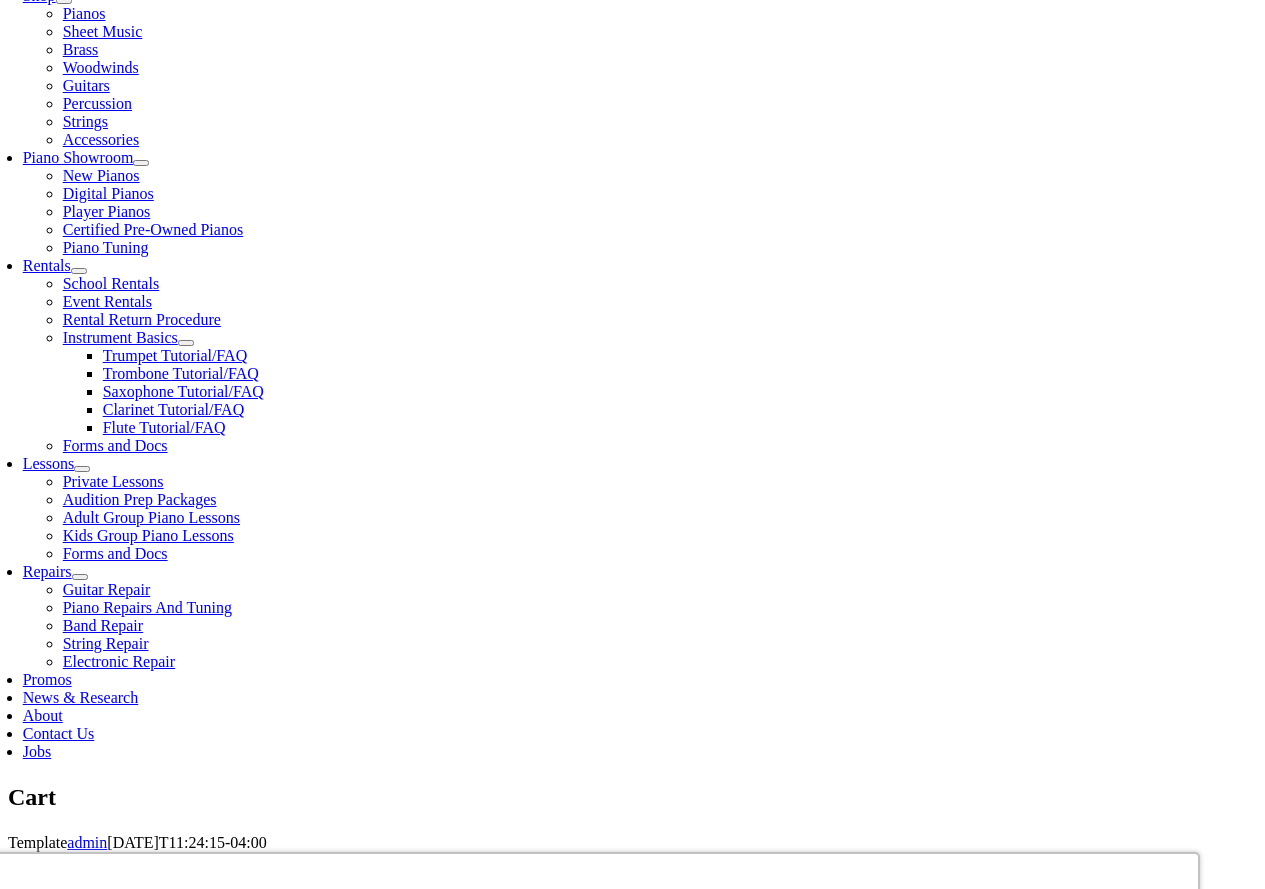 click on "Continue Shopping" at bounding box center [52, 1448] 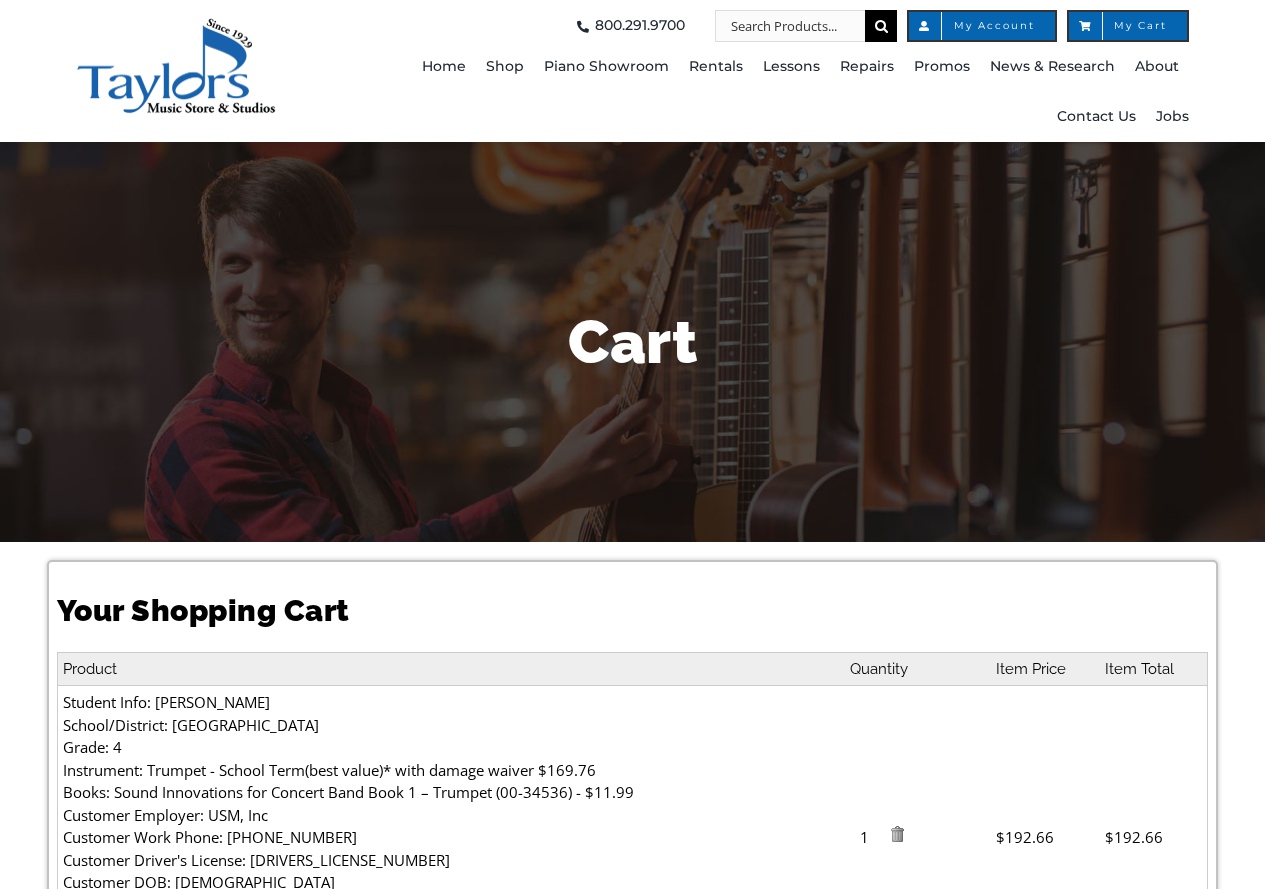 scroll, scrollTop: 0, scrollLeft: 0, axis: both 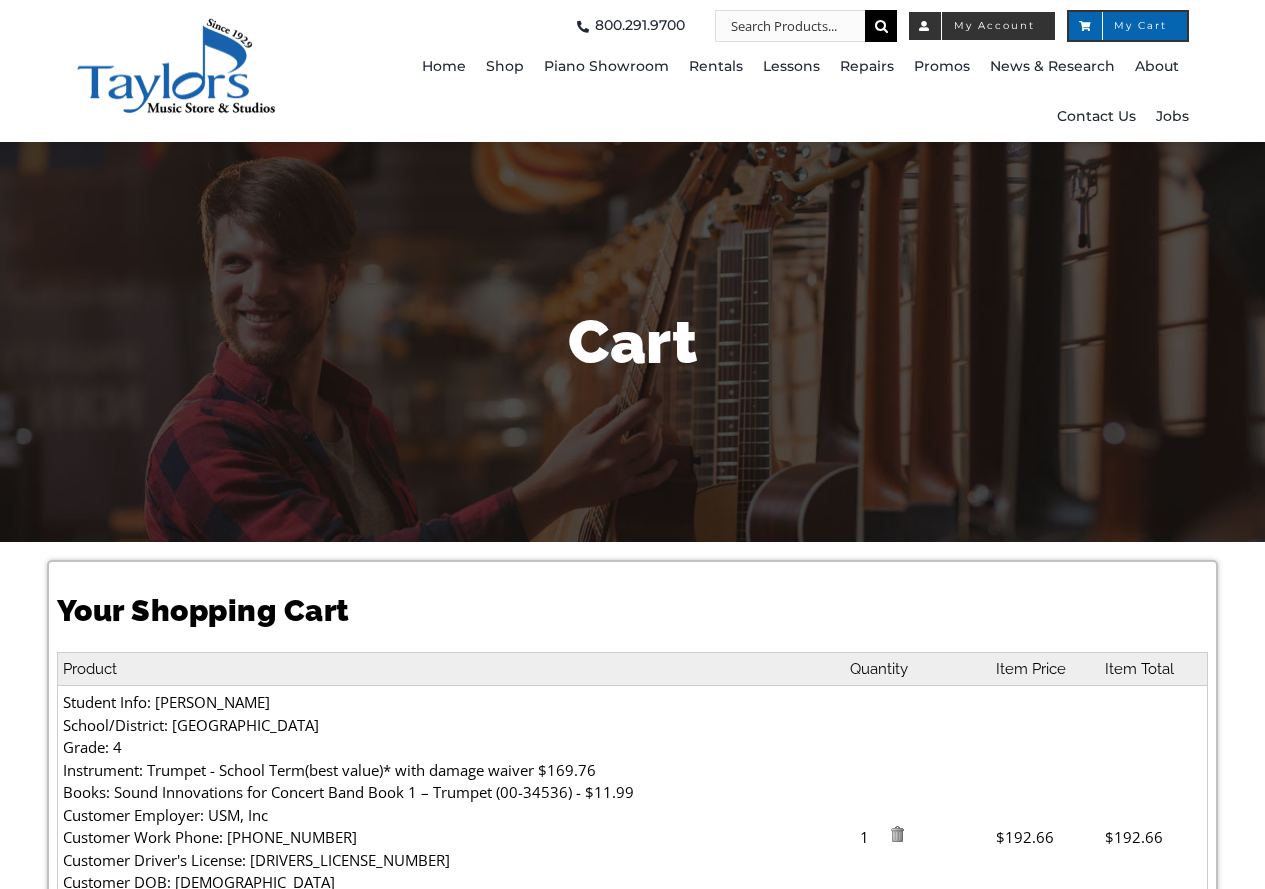 click on "My Account" at bounding box center [982, 26] 